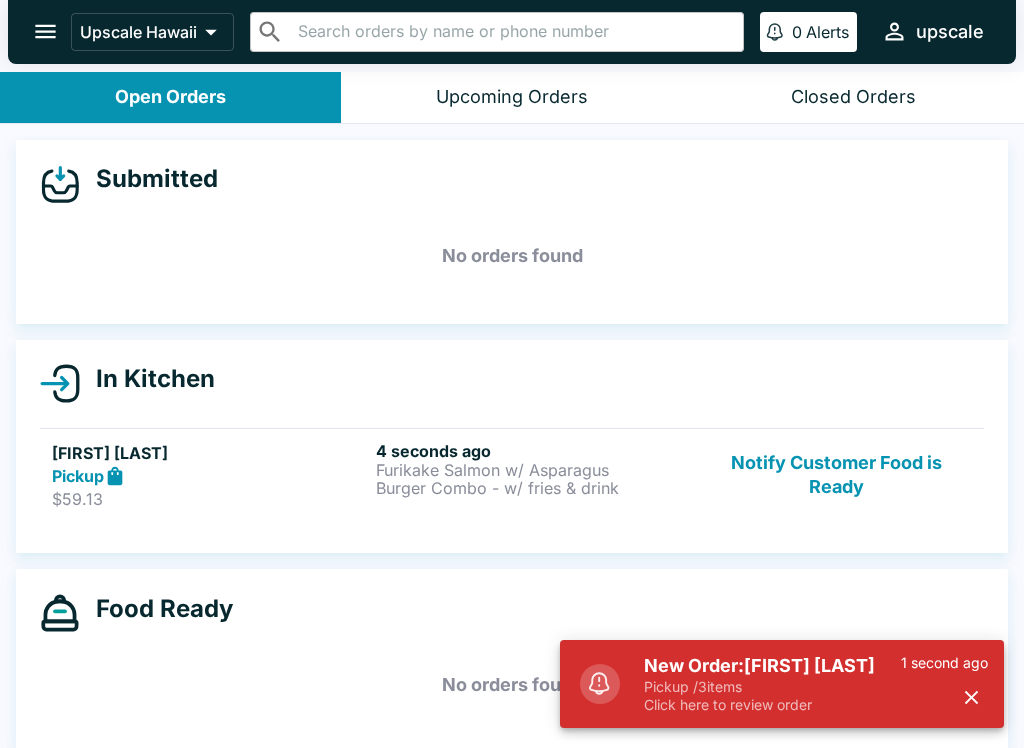 scroll, scrollTop: 0, scrollLeft: 0, axis: both 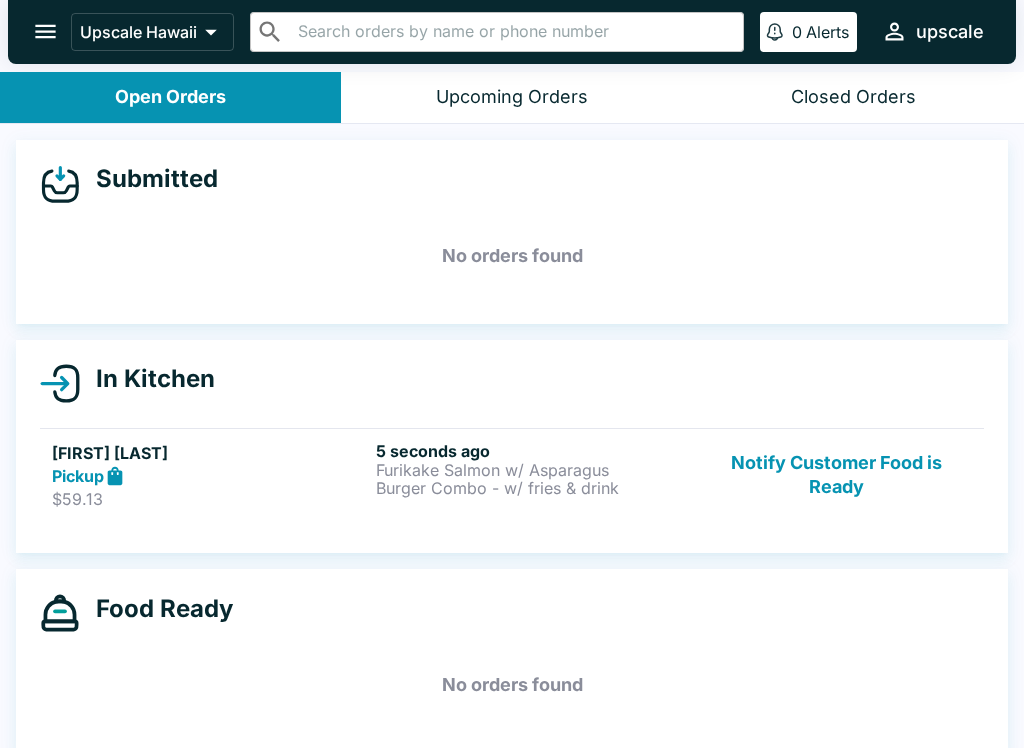 click on "[TIME] ago Furikake Salmon w/ Asparagus Burger Combo - w/ fries & drink" at bounding box center (534, 475) 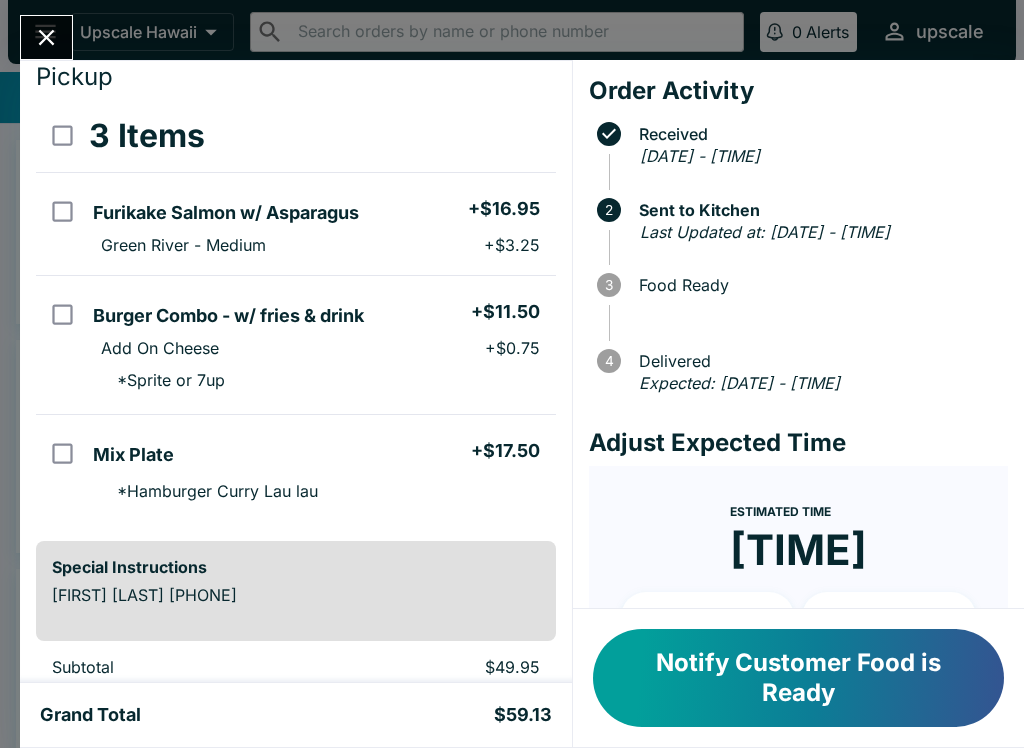 scroll, scrollTop: 11, scrollLeft: 0, axis: vertical 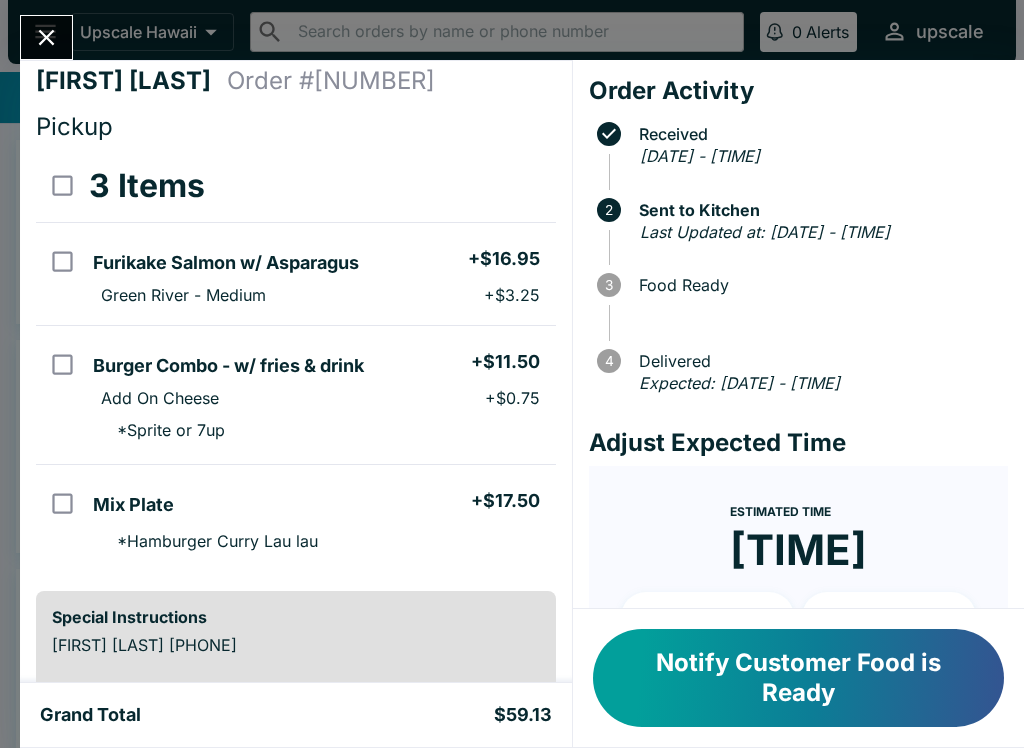click at bounding box center (46, 37) 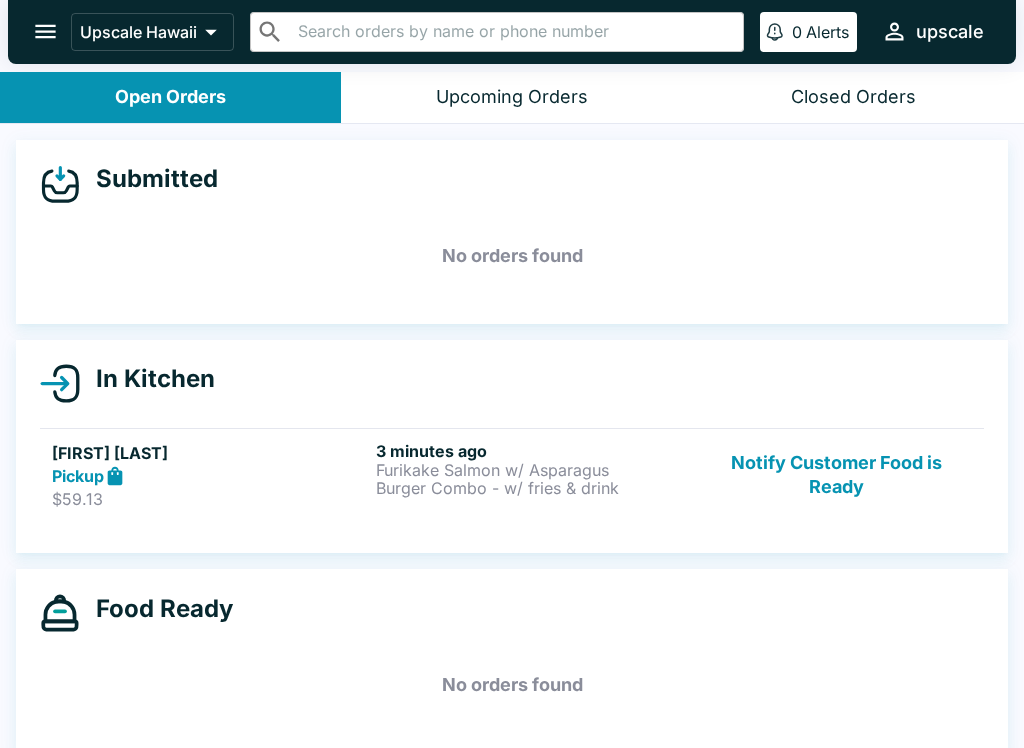 click on "[FIRST] [LAST] Pickup $59.13 [TIME] ago Furikake Salmon w/ Asparagus Burger Combo - w/ fries & drink Notify Customer Food is Ready" at bounding box center [512, 475] 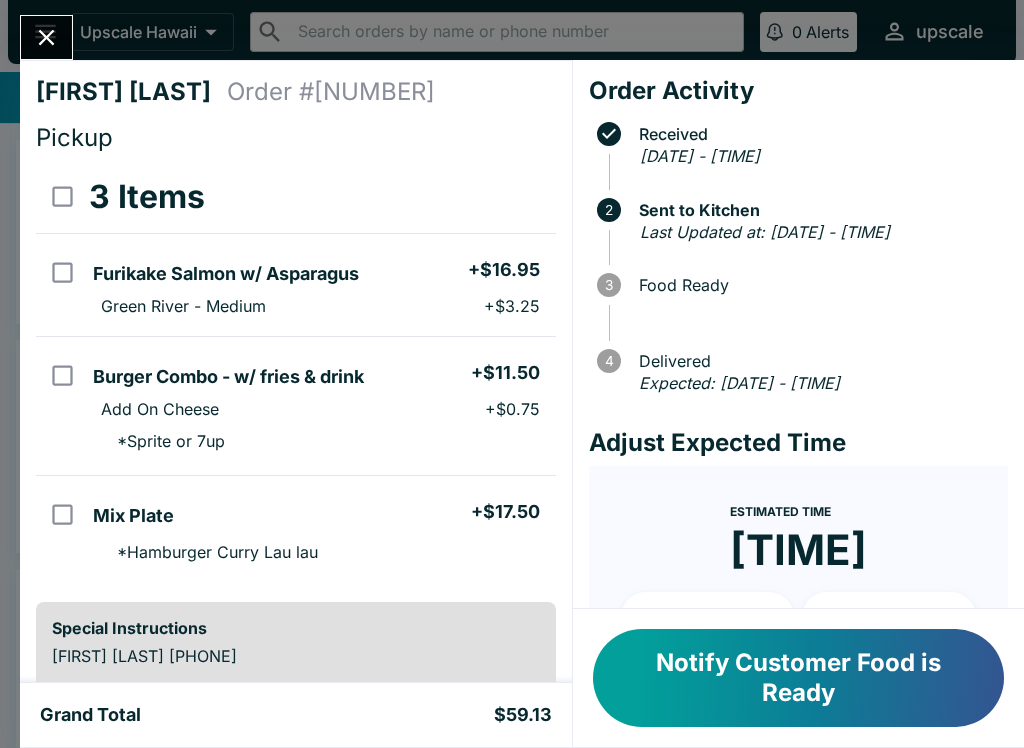 click 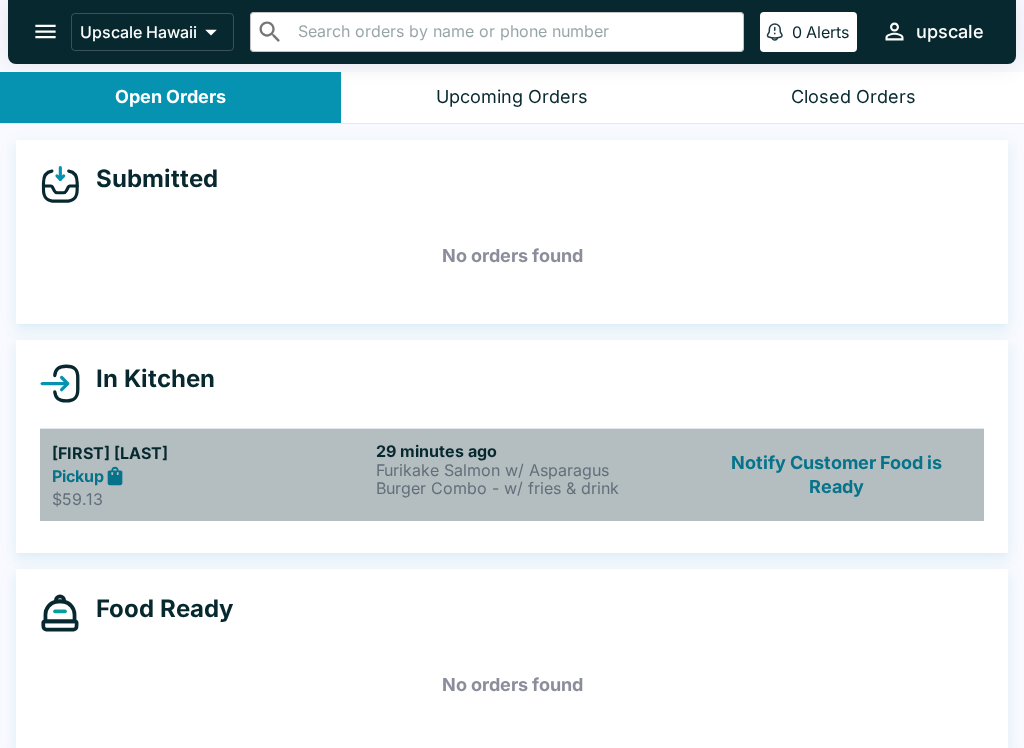 click on "Furikake Salmon w/ Asparagus" at bounding box center [534, 470] 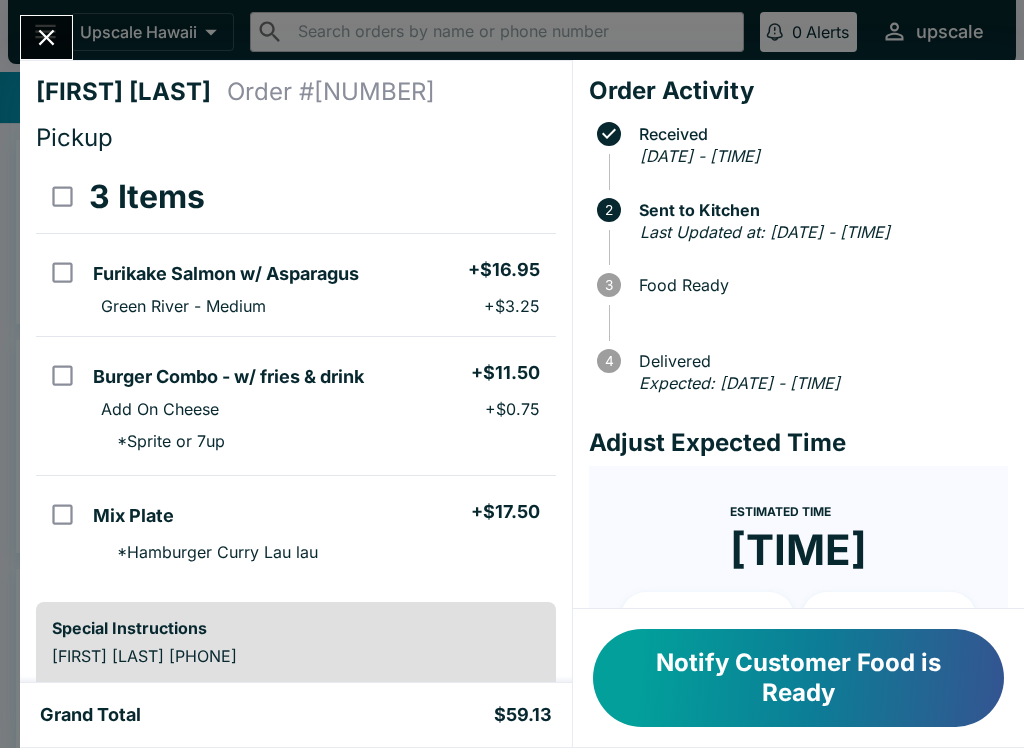 click on "Notify Customer Food is Ready" at bounding box center [798, 678] 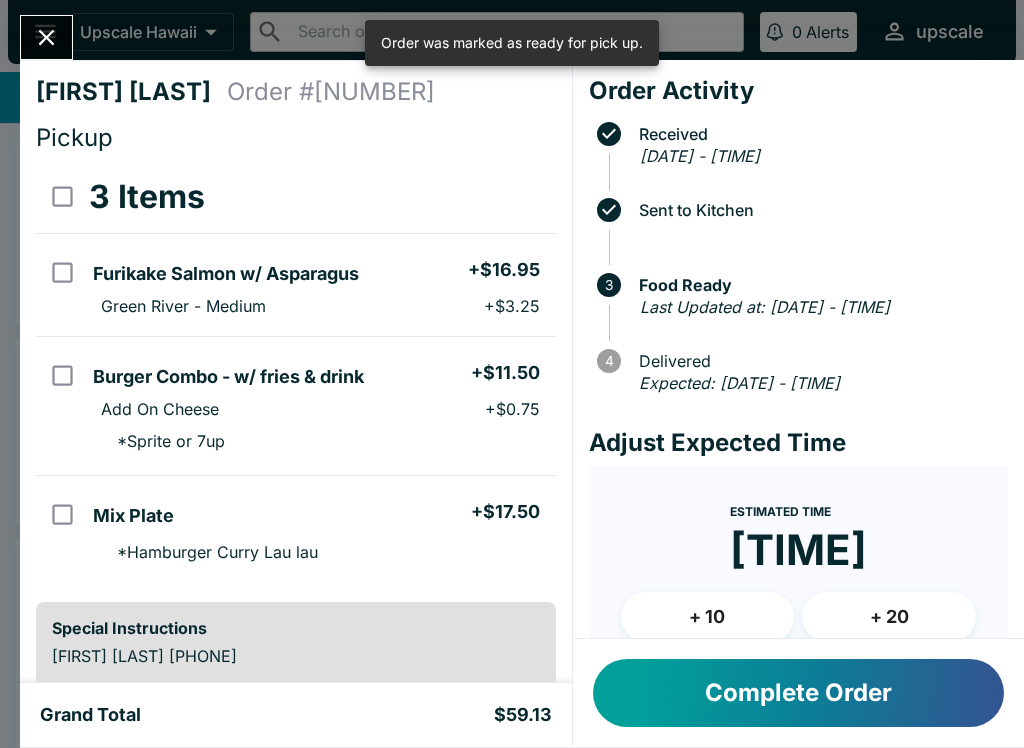 click on "Complete Order" at bounding box center [798, 693] 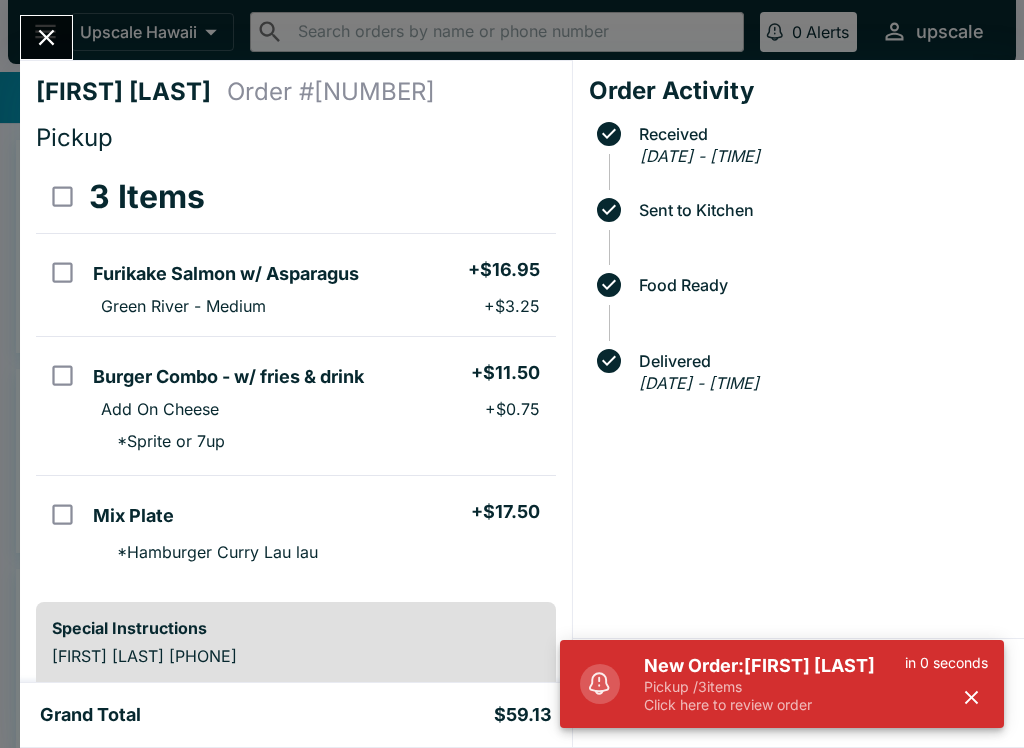 click 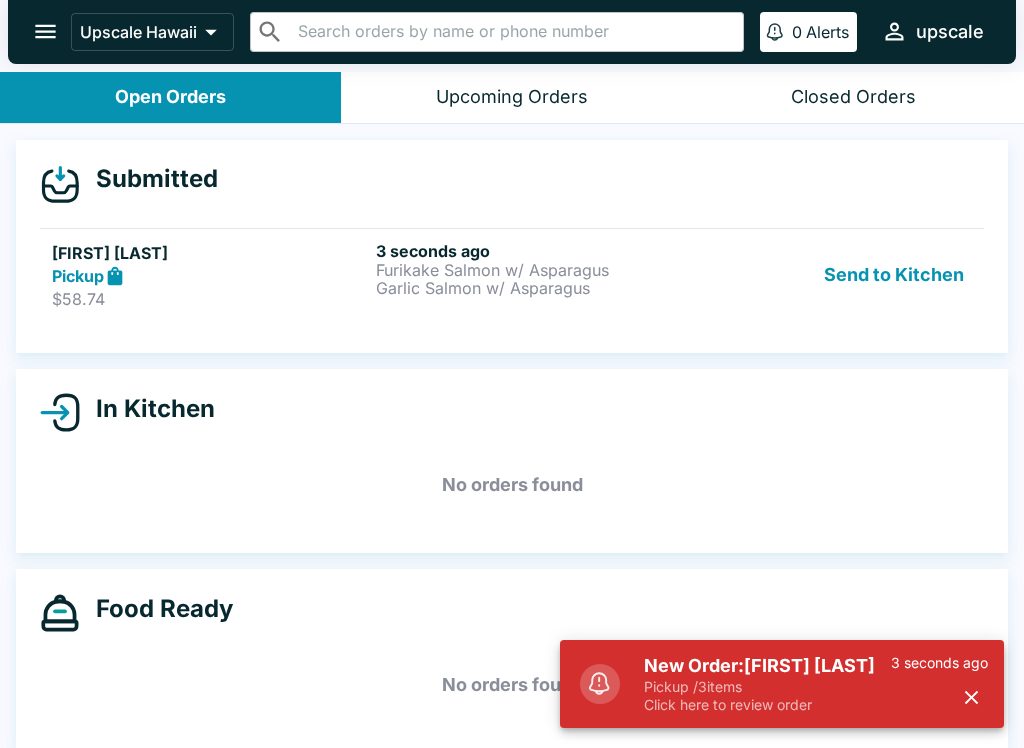 click on "Send to Kitchen" at bounding box center [894, 275] 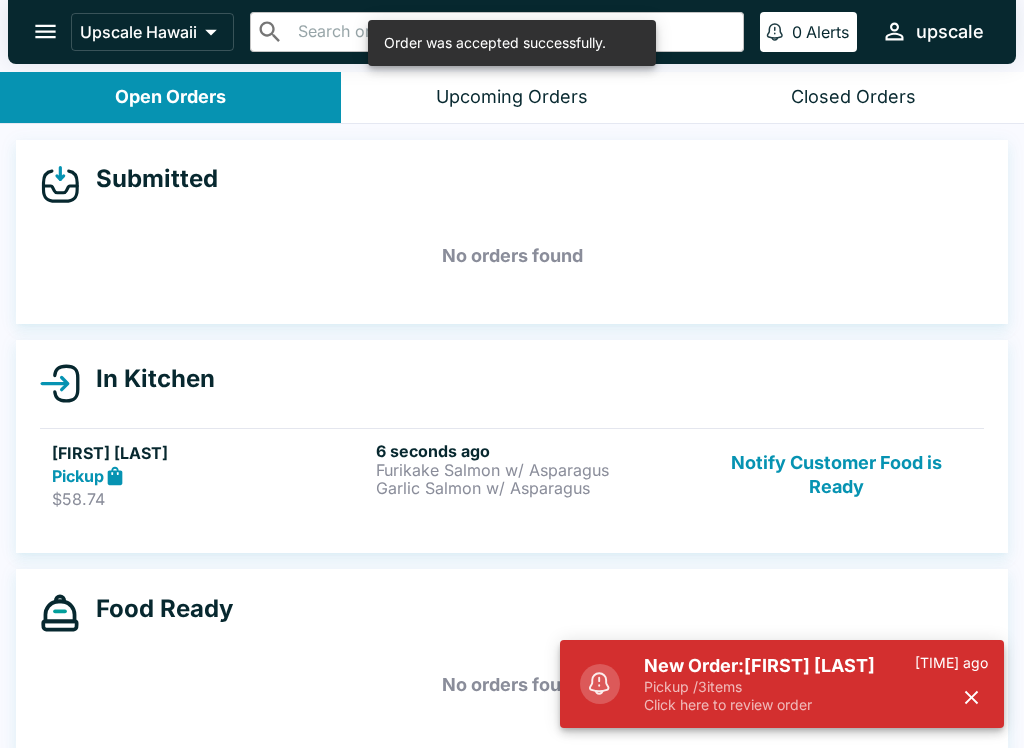 click on "Garlic Salmon w/ Asparagus" at bounding box center [534, 488] 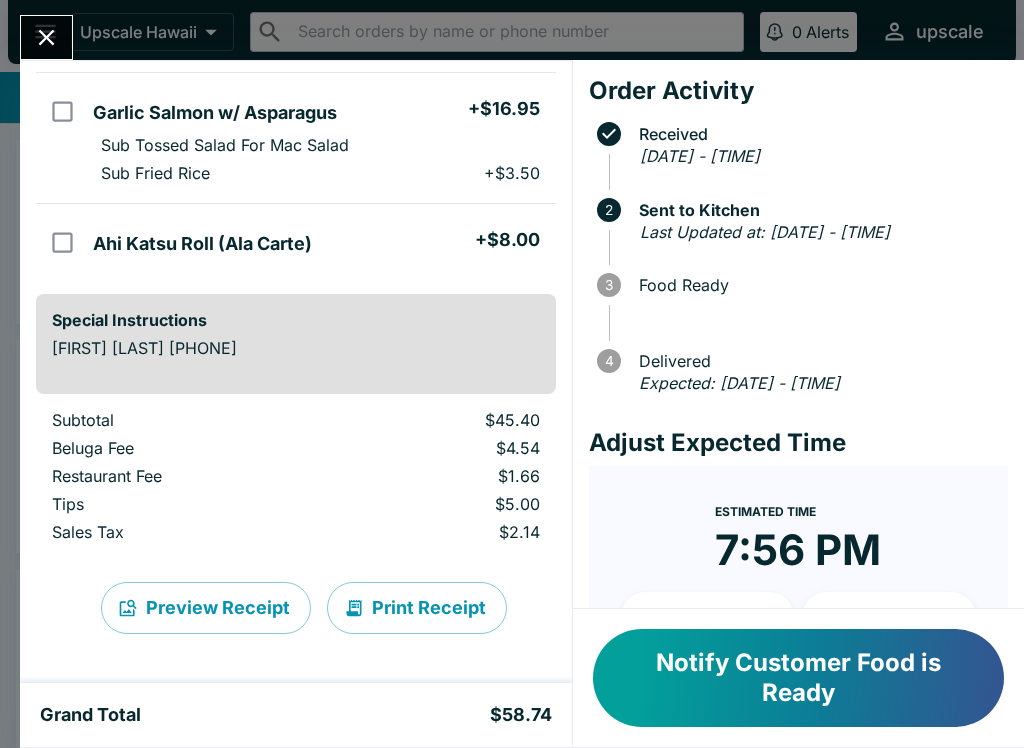 scroll, scrollTop: 264, scrollLeft: 0, axis: vertical 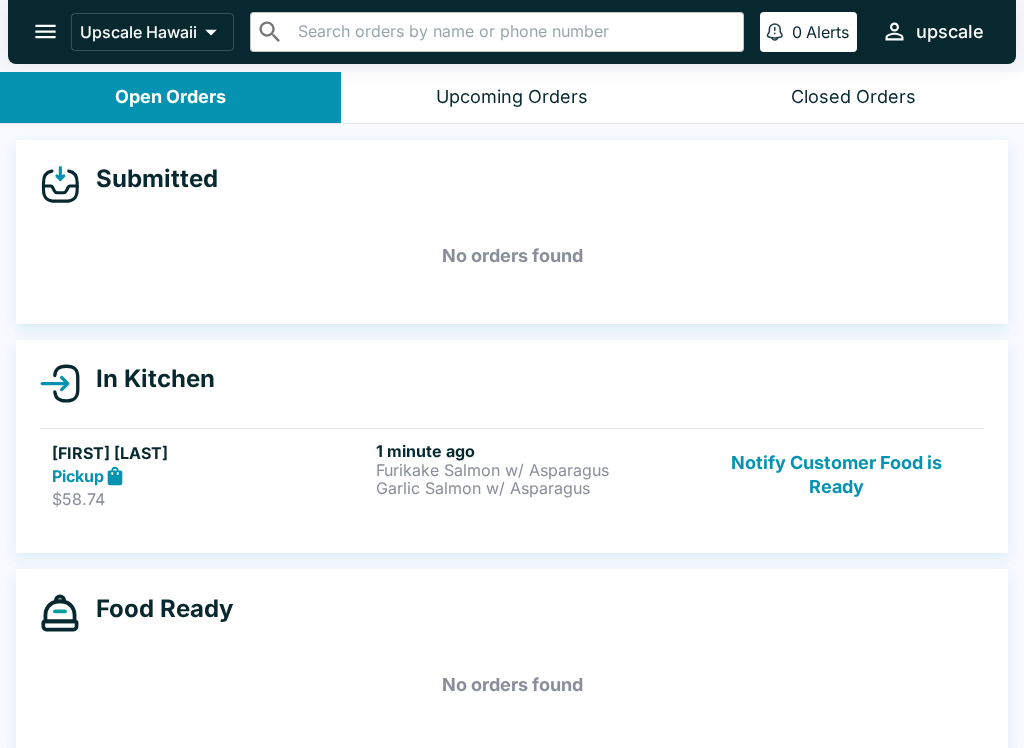 click on "upscale" at bounding box center [950, 32] 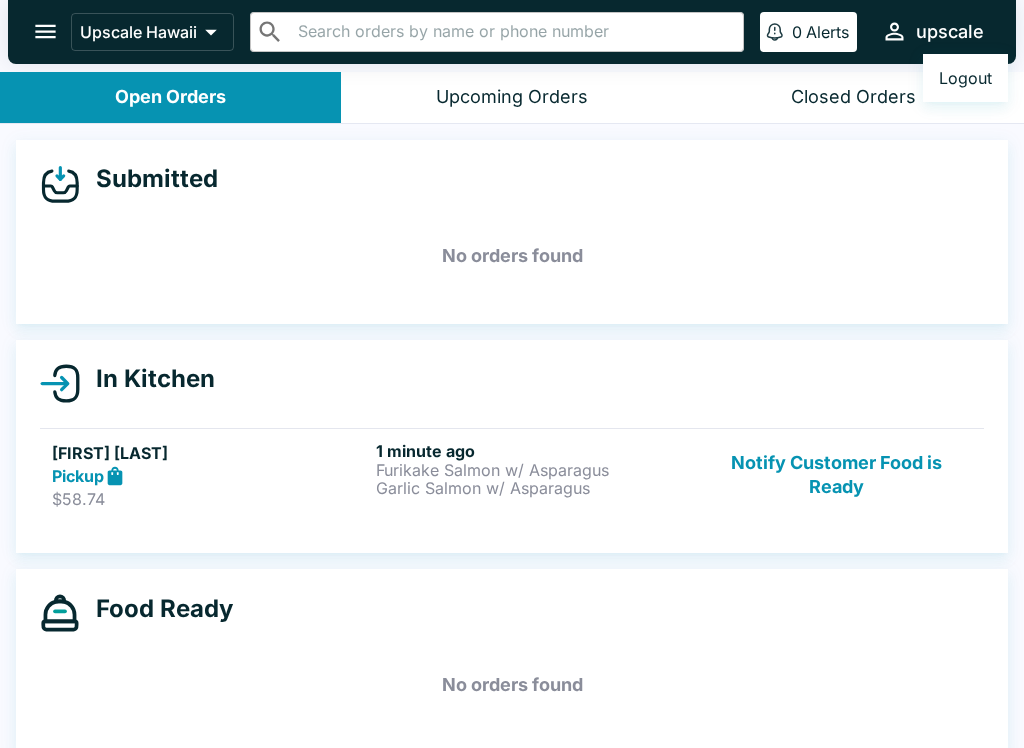 click at bounding box center (512, 374) 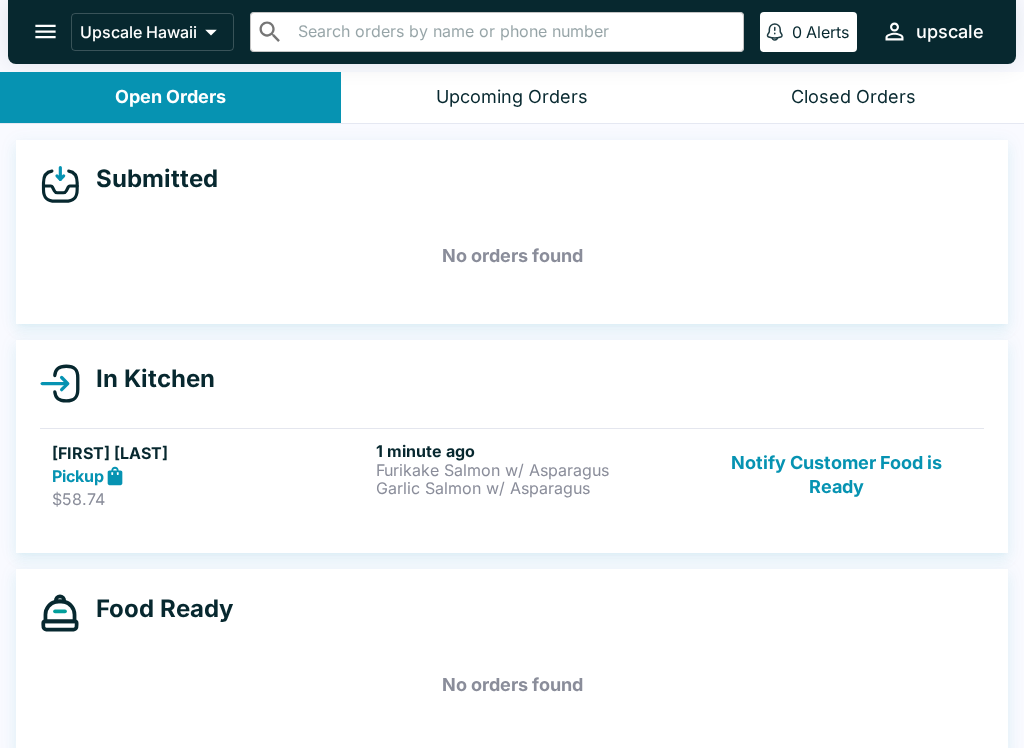 click 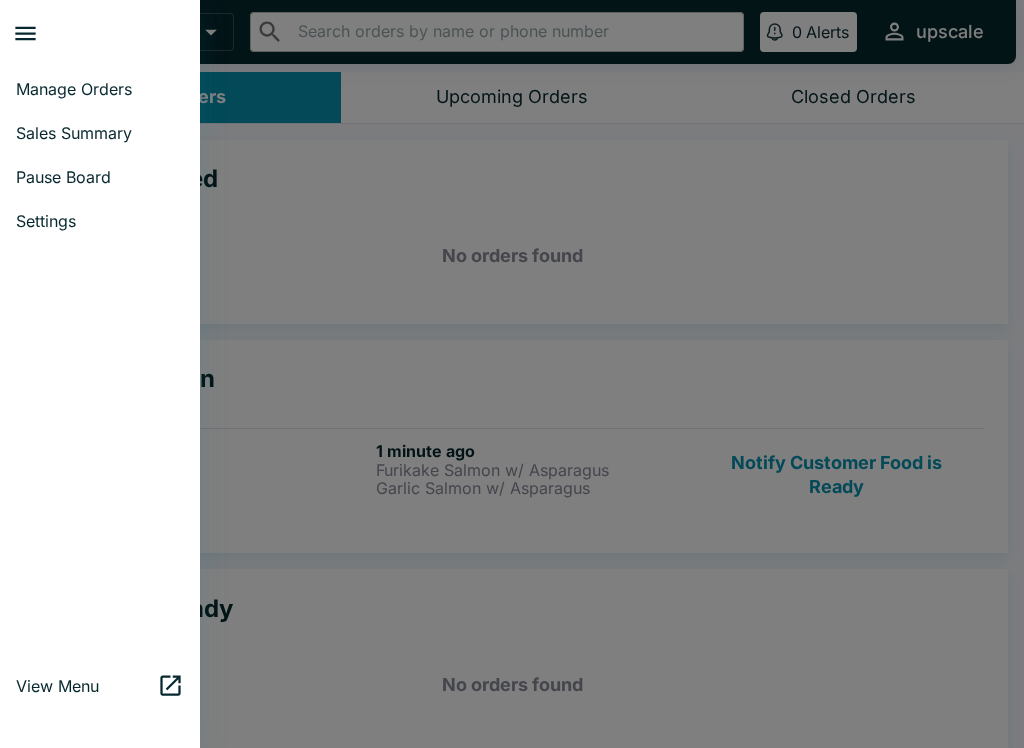 click on "Settings" at bounding box center (100, 221) 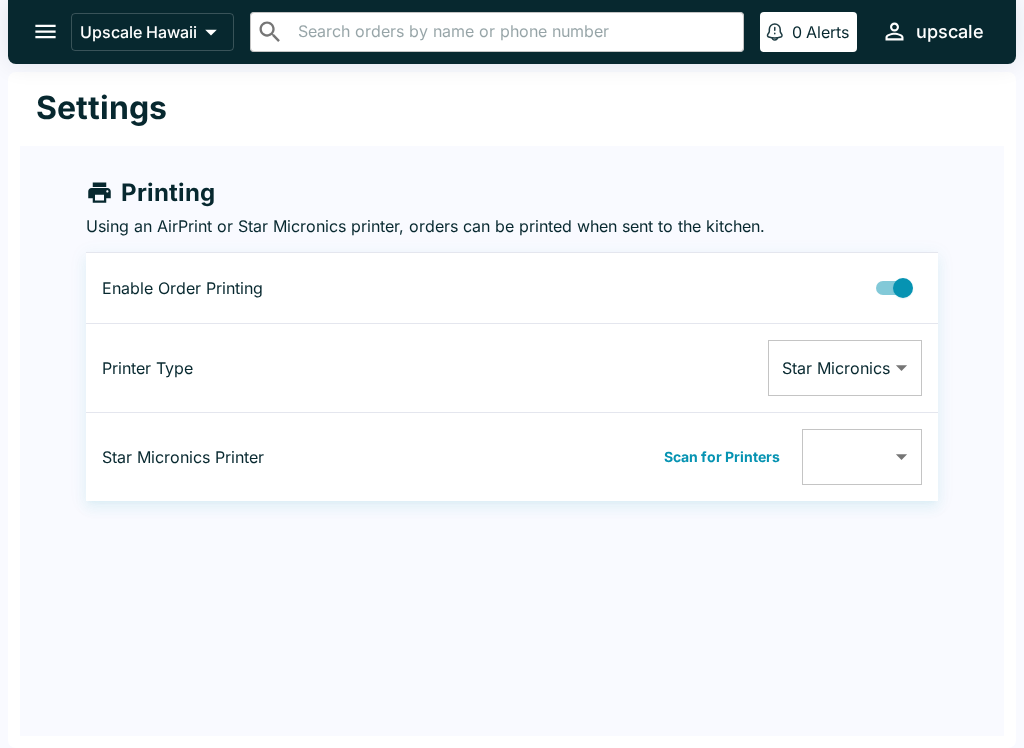 click on "Upscale Hawaii ​ ​ 0 Alerts upscale Settings Printing Using an AirPrint or Star Micronics printer, orders can be printed when sent to the kitchen. Enable Order Printing Printer Type Star Micronics Star Micronics ​ Star Micronics Printer Scan for Printers ​ ​ Beluga Kitchen | Upscale Hawaii Manage Orders Sales Summary Pause Board Settings View Menu Logout" at bounding box center (512, 374) 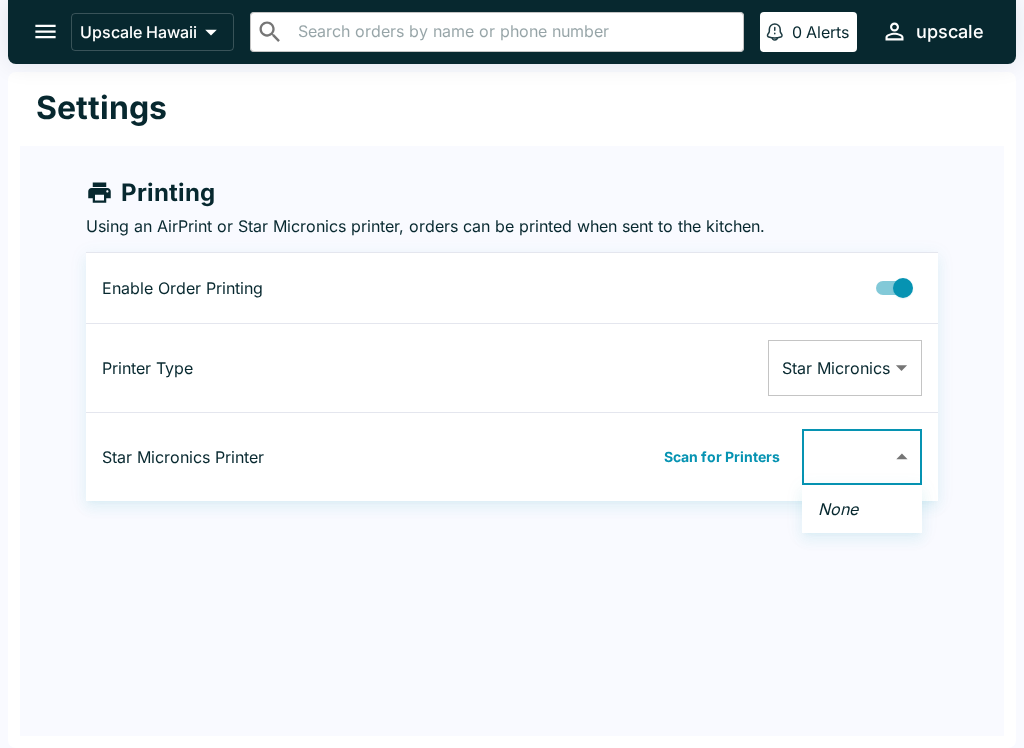 click on "None" at bounding box center (862, 509) 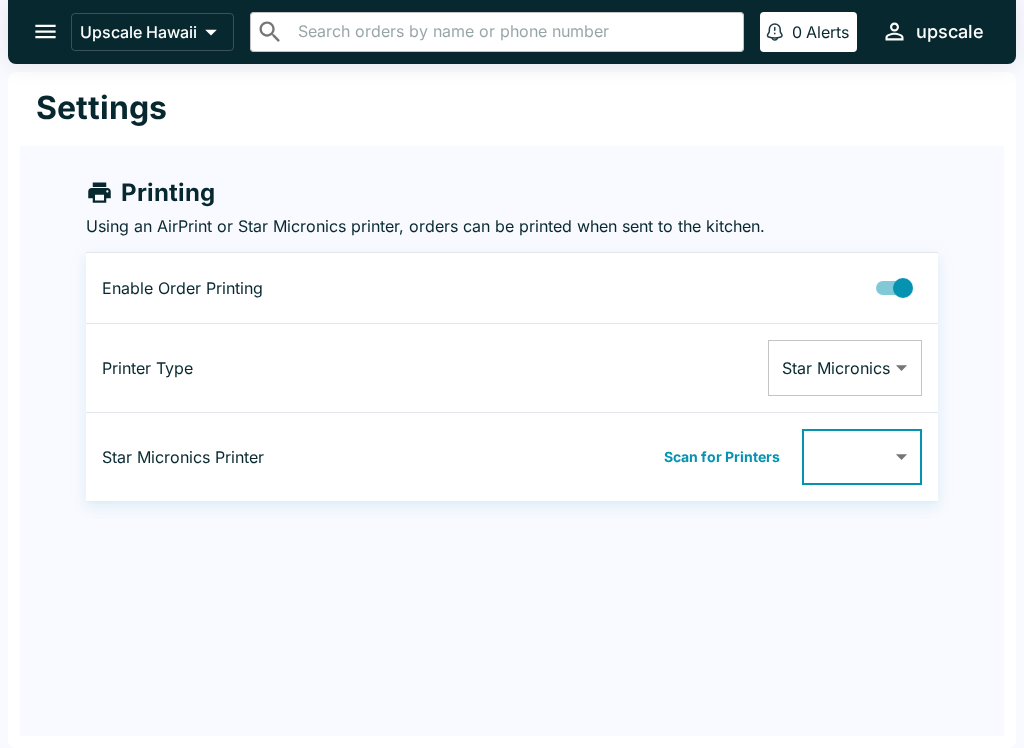 click on "Upscale Hawaii ​ ​ 0 Alerts upscale Settings Printing Using an AirPrint or Star Micronics printer, orders can be printed when sent to the kitchen. Enable Order Printing Printer Type Star Micronics Star Micronics ​ Star Micronics Printer Scan for Printers ​ ​ Beluga Kitchen | Upscale Hawaii Manage Orders Sales Summary Pause Board Settings View Menu Logout" at bounding box center (512, 374) 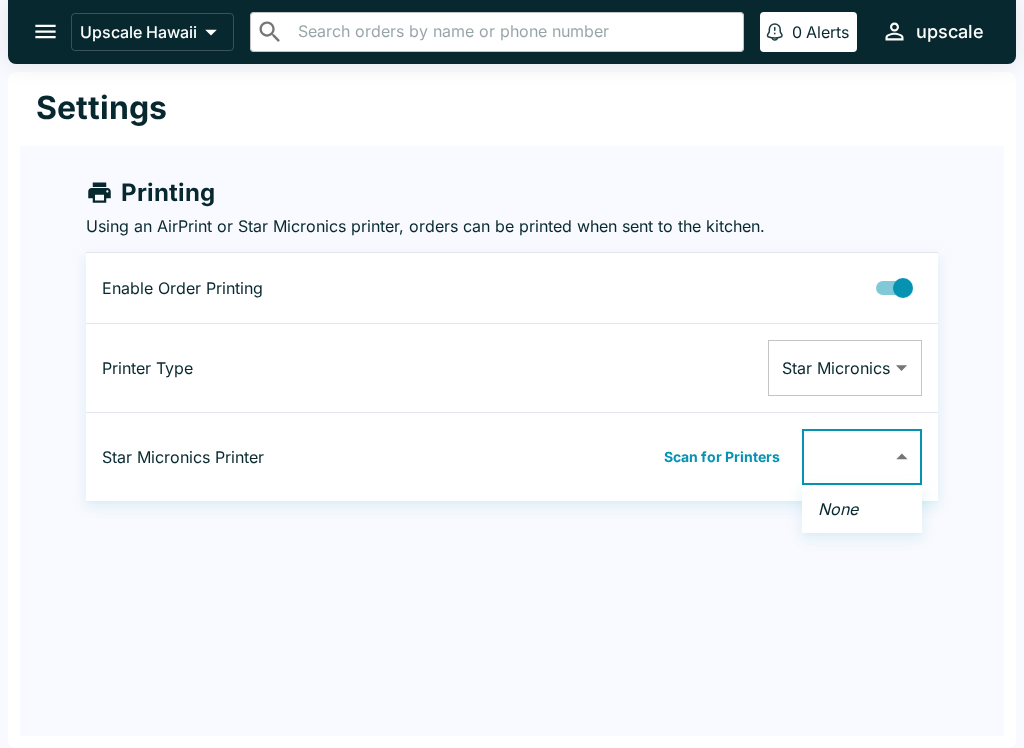 click on "None" at bounding box center [862, 509] 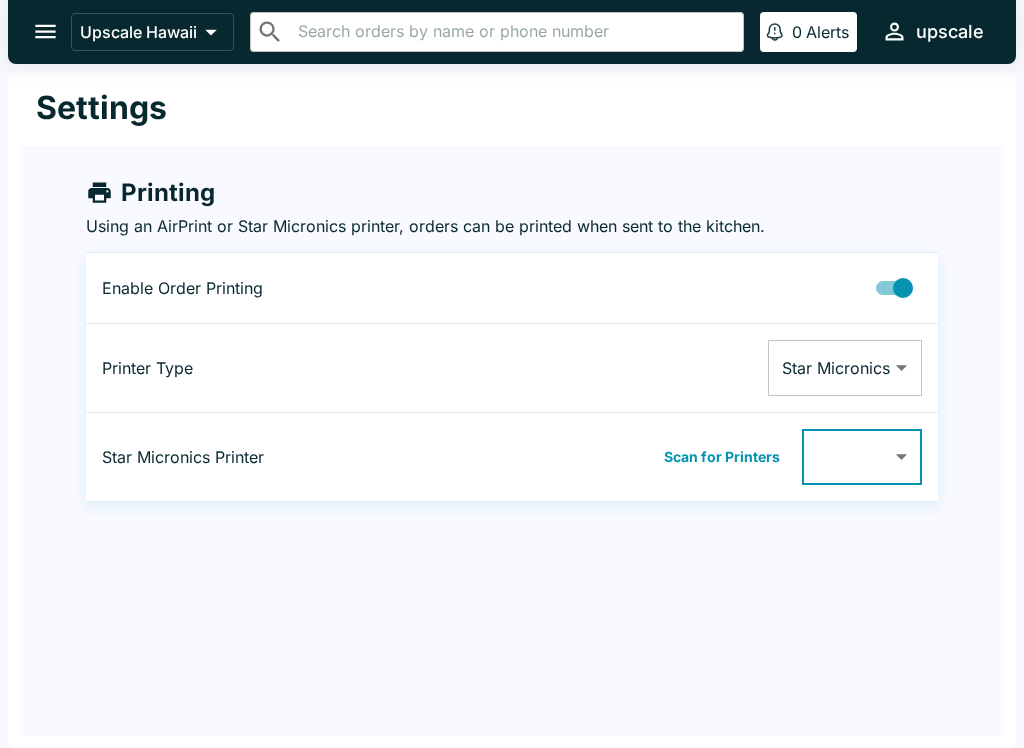 click at bounding box center (903, 288) 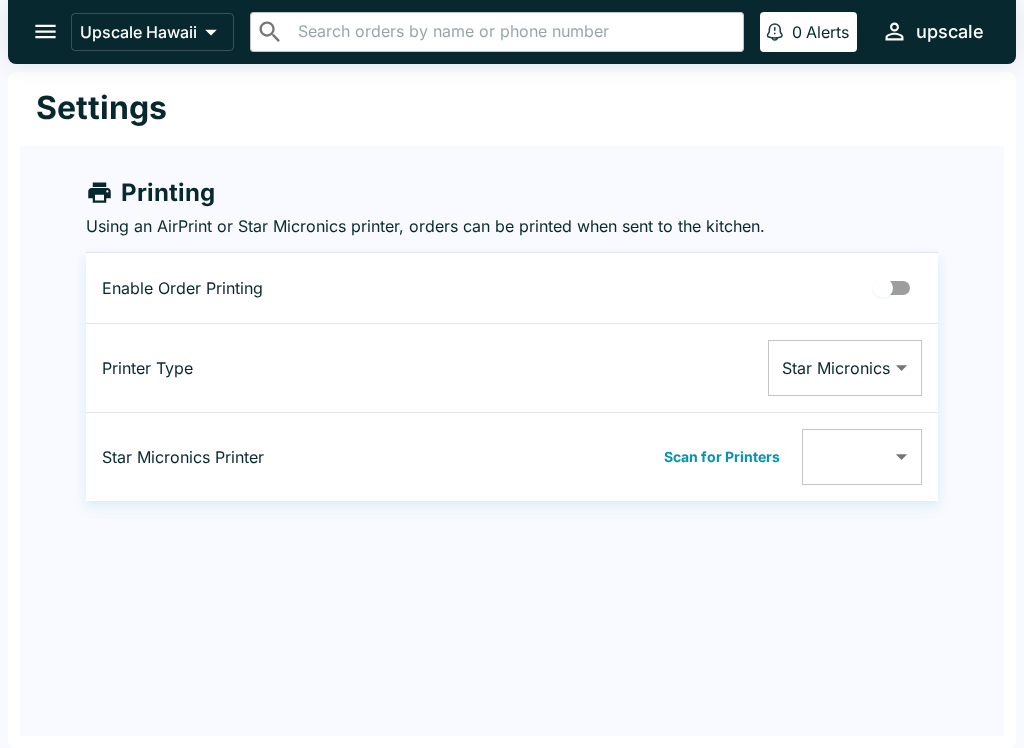 click at bounding box center (883, 288) 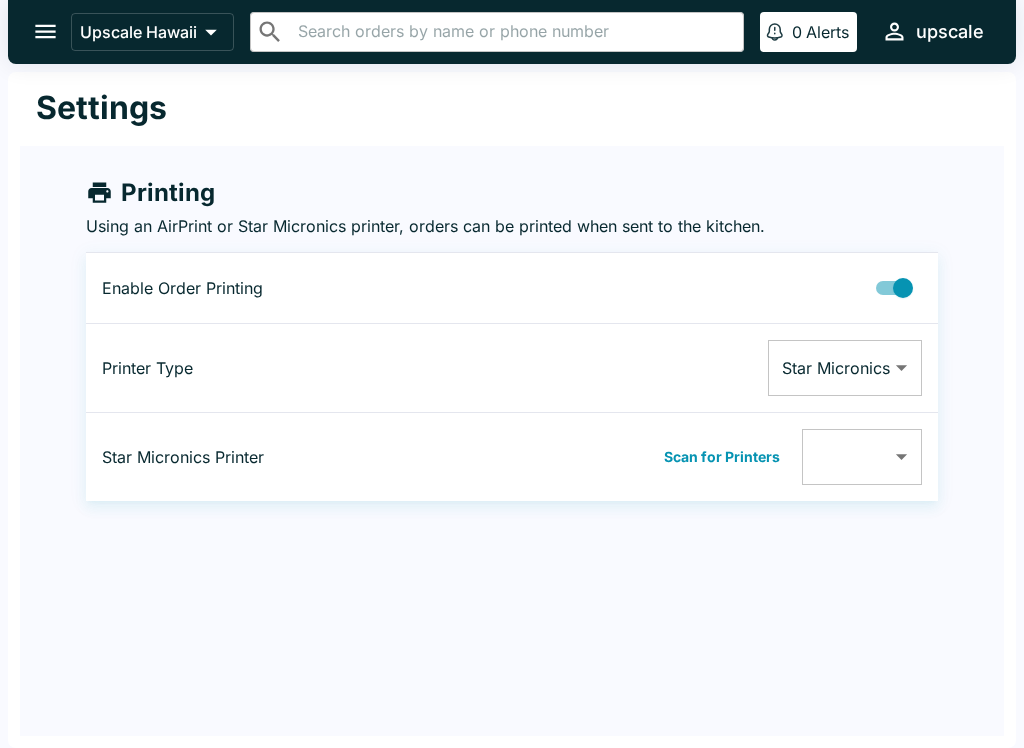 click on "Upscale Hawaii ​ ​ 0 Alerts upscale Settings Printing Using an AirPrint or Star Micronics printer, orders can be printed when sent to the kitchen. Enable Order Printing Printer Type Star Micronics Star Micronics ​ Star Micronics Printer Scan for Printers ​ ​ Beluga Kitchen | Upscale Hawaii Manage Orders Sales Summary Pause Board Settings View Menu Logout" at bounding box center (512, 374) 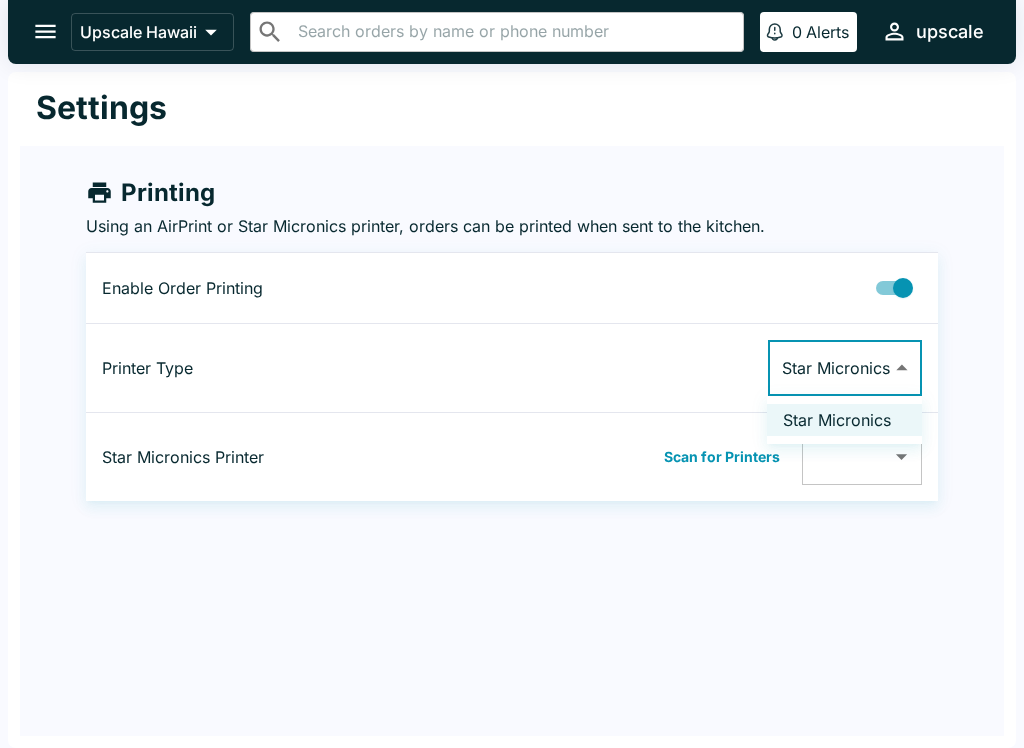 click on "Star Micronics" at bounding box center (844, 420) 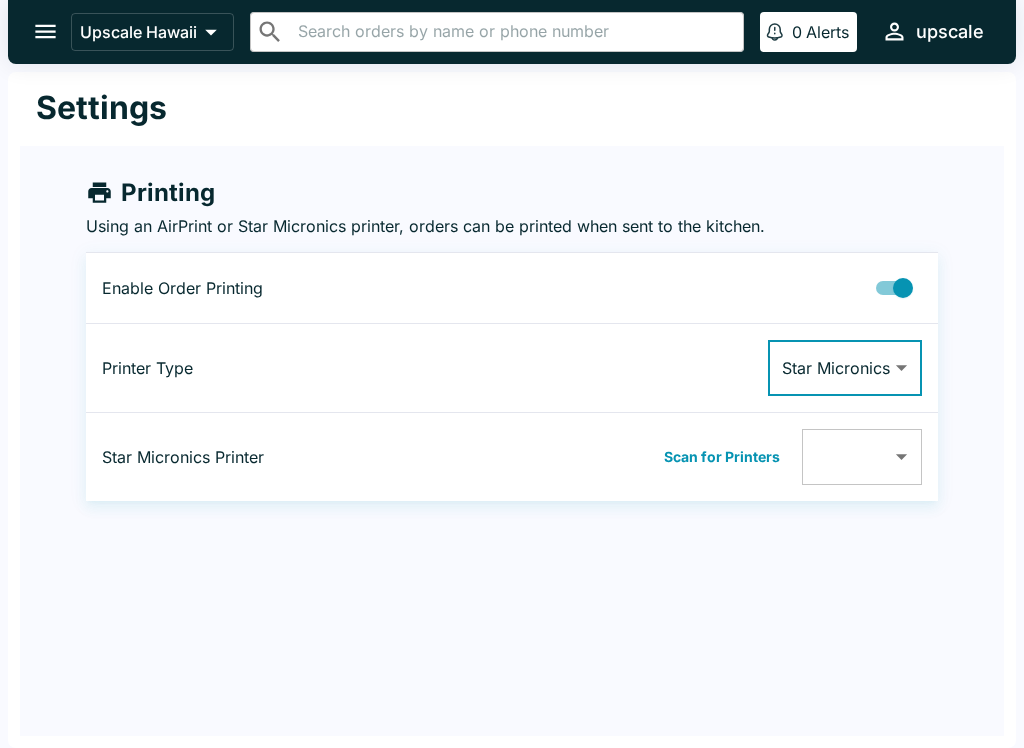 click on "Upscale Hawaii ​ ​ 0 Alerts upscale Settings Printing Using an AirPrint or Star Micronics printer, orders can be printed when sent to the kitchen. Enable Order Printing Printer Type Star Micronics Star Micronics ​ Star Micronics Printer Scan for Printers ​ ​ Beluga Kitchen | Upscale Hawaii Manage Orders Sales Summary Pause Board Settings View Menu Logout" at bounding box center [512, 374] 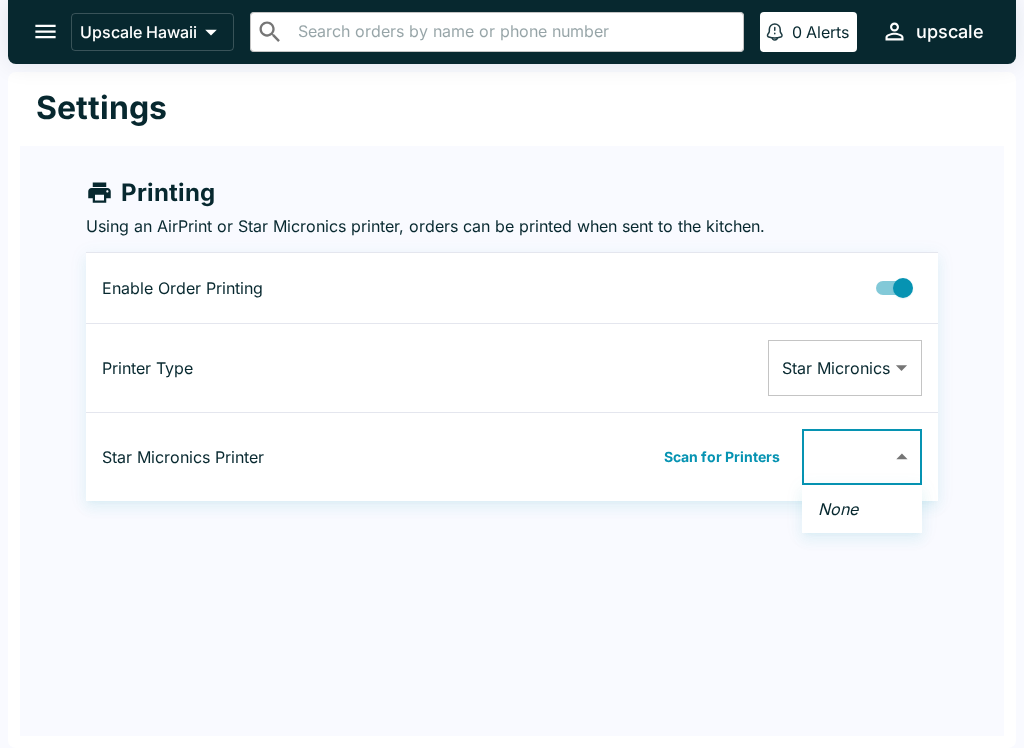 click on "None" at bounding box center (838, 509) 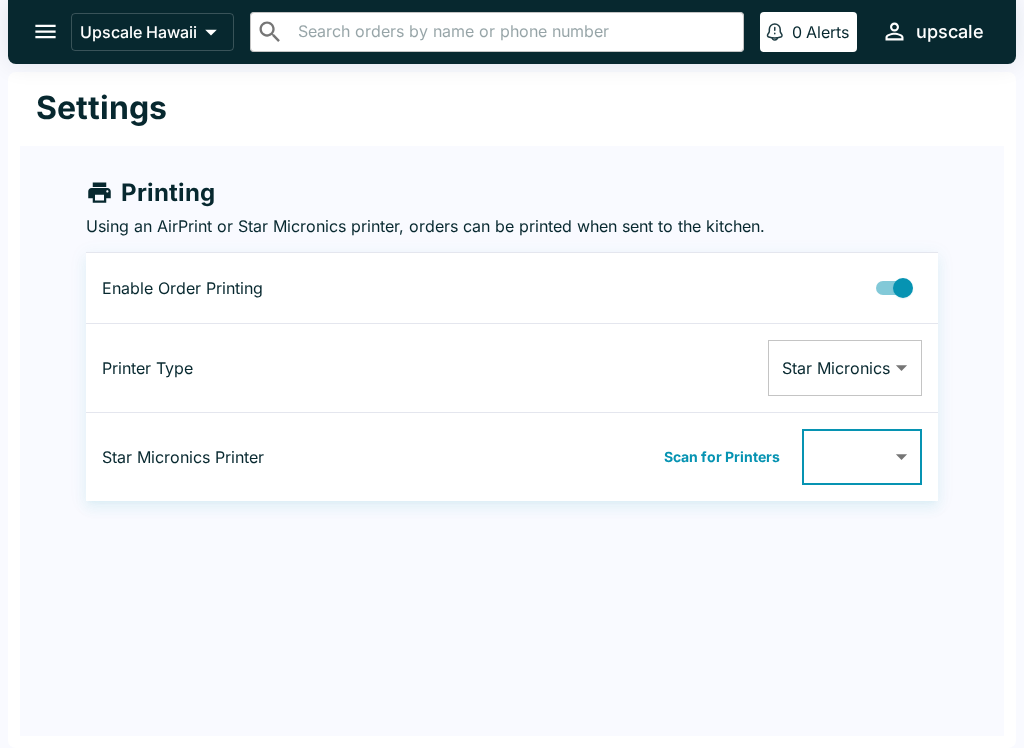 click on "Upscale Hawaii ​ ​ 0 Alerts upscale Settings Printing Using an AirPrint or Star Micronics printer, orders can be printed when sent to the kitchen. Enable Order Printing Printer Type Star Micronics Star Micronics ​ Star Micronics Printer Scan for Printers ​ ​ Beluga Kitchen | Upscale Hawaii Manage Orders Sales Summary Pause Board Settings View Menu Logout" at bounding box center [512, 374] 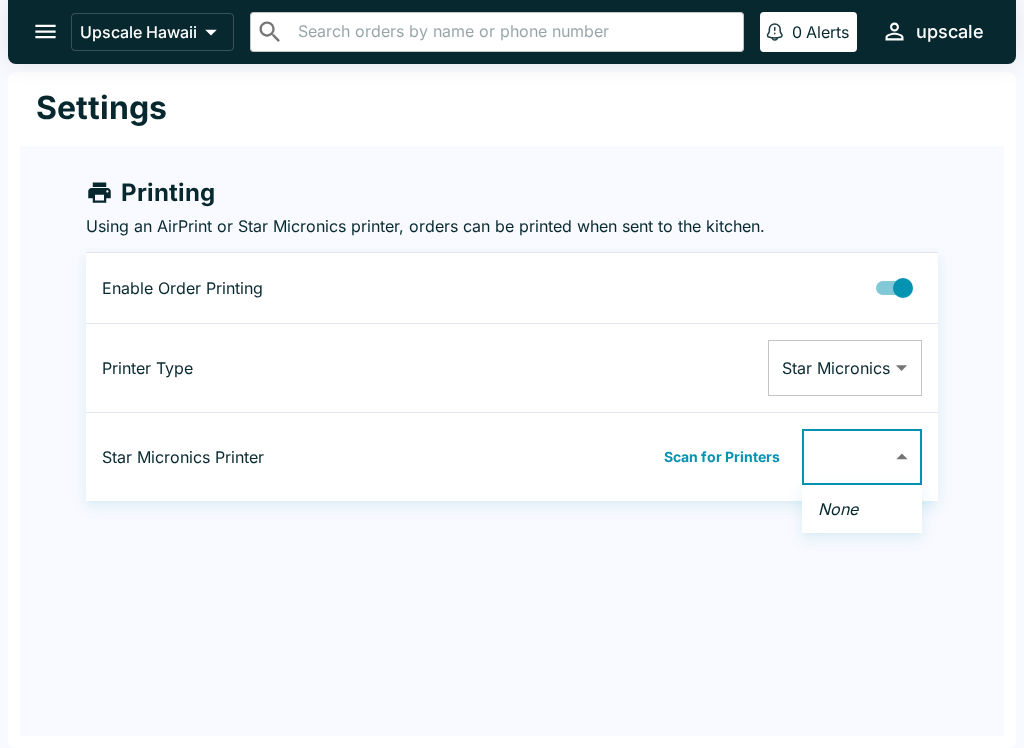 click on "None" at bounding box center (862, 509) 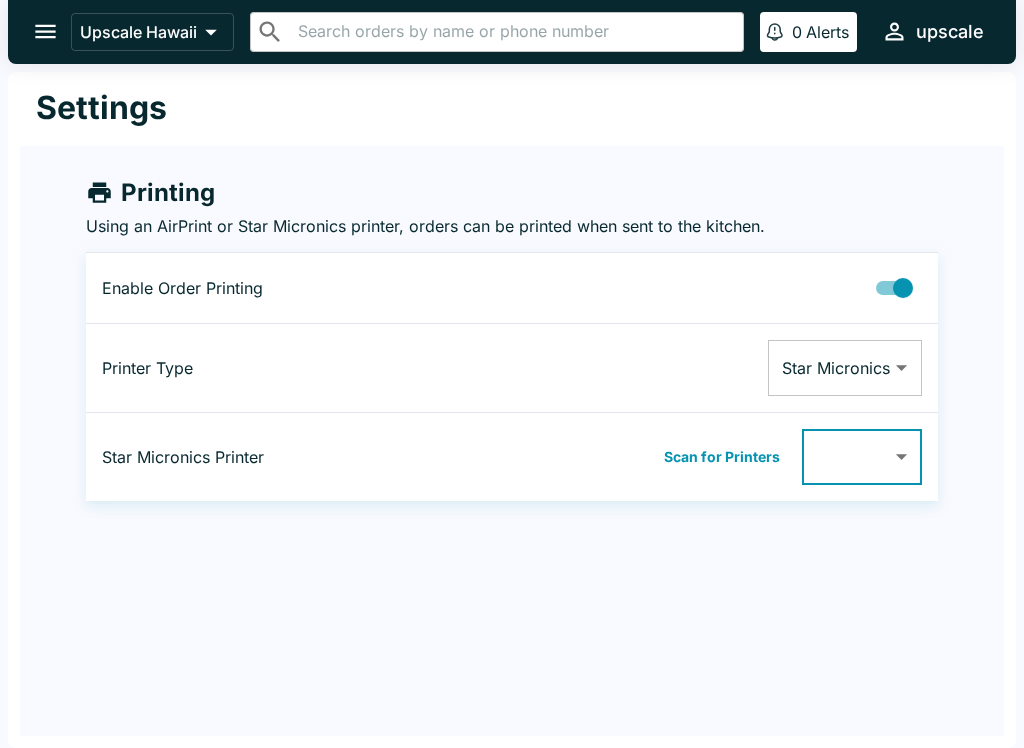 click on "Upscale Hawaii ​ ​ 0 Alerts upscale Settings Printing Using an AirPrint or Star Micronics printer, orders can be printed when sent to the kitchen. Enable Order Printing Printer Type Star Micronics Star Micronics ​ Star Micronics Printer Scan for Printers ​ ​ Beluga Kitchen | Upscale Hawaii Manage Orders Sales Summary Pause Board Settings View Menu Logout" at bounding box center [512, 374] 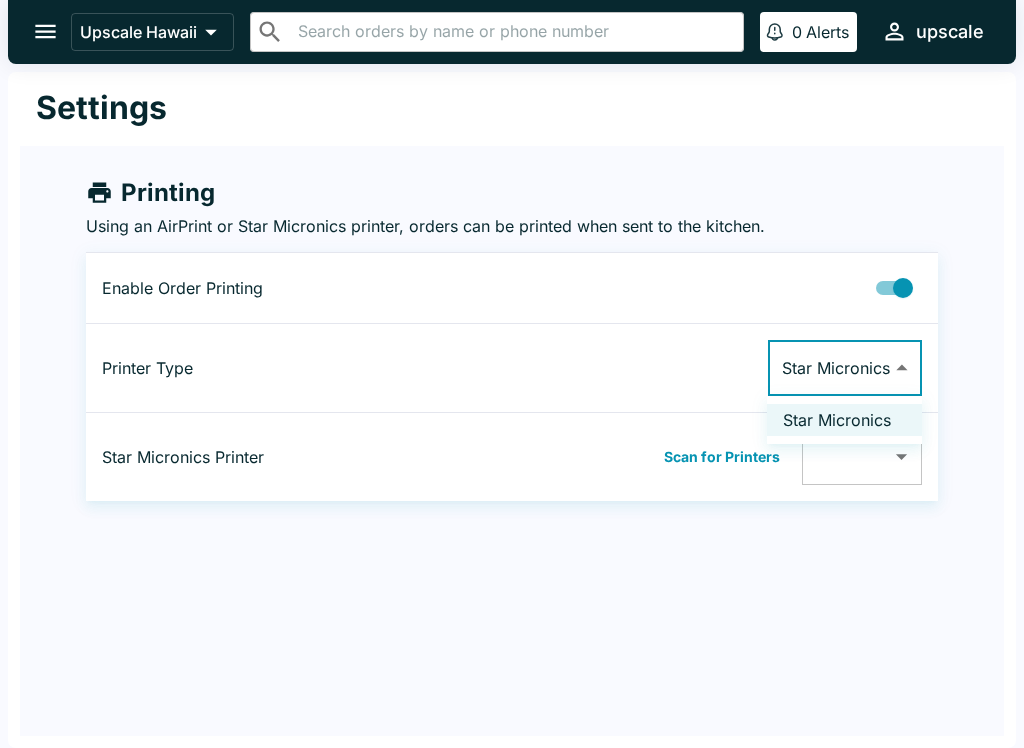 click on "Star Micronics" at bounding box center [844, 420] 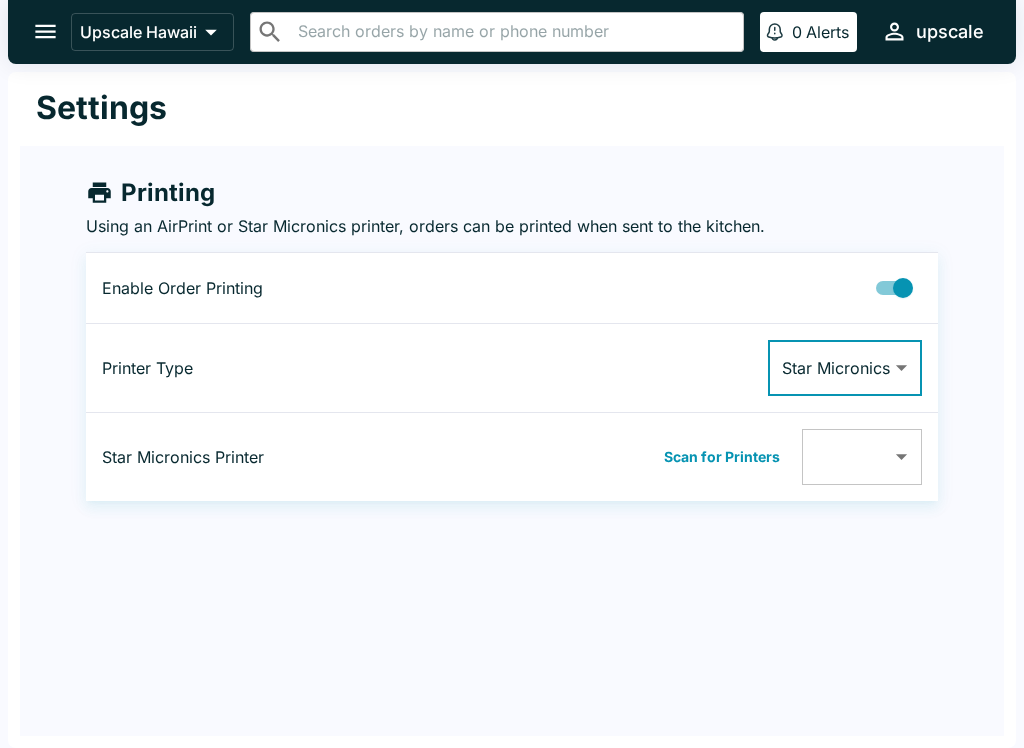 click on "Upscale Hawaii ​ ​ 0 Alerts upscale Settings Printing Using an AirPrint or Star Micronics printer, orders can be printed when sent to the kitchen. Enable Order Printing Printer Type Star Micronics Star Micronics ​ Star Micronics Printer Scan for Printers ​ ​ Beluga Kitchen | Upscale Hawaii Manage Orders Sales Summary Pause Board Settings View Menu Logout" at bounding box center (512, 374) 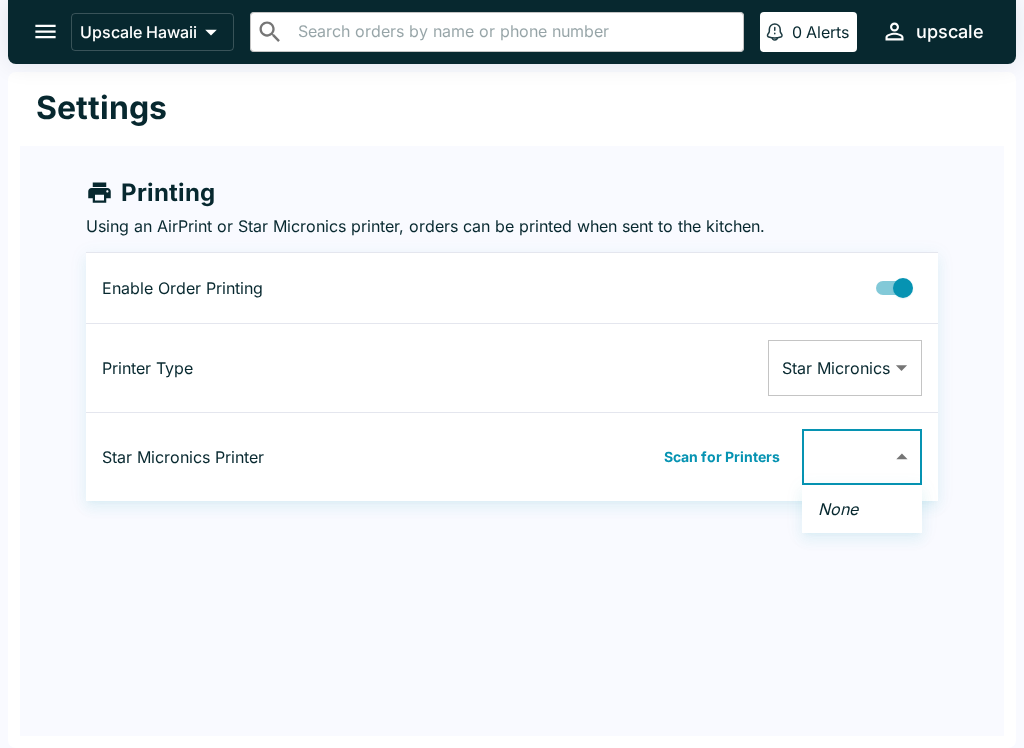 click on "None" at bounding box center (862, 509) 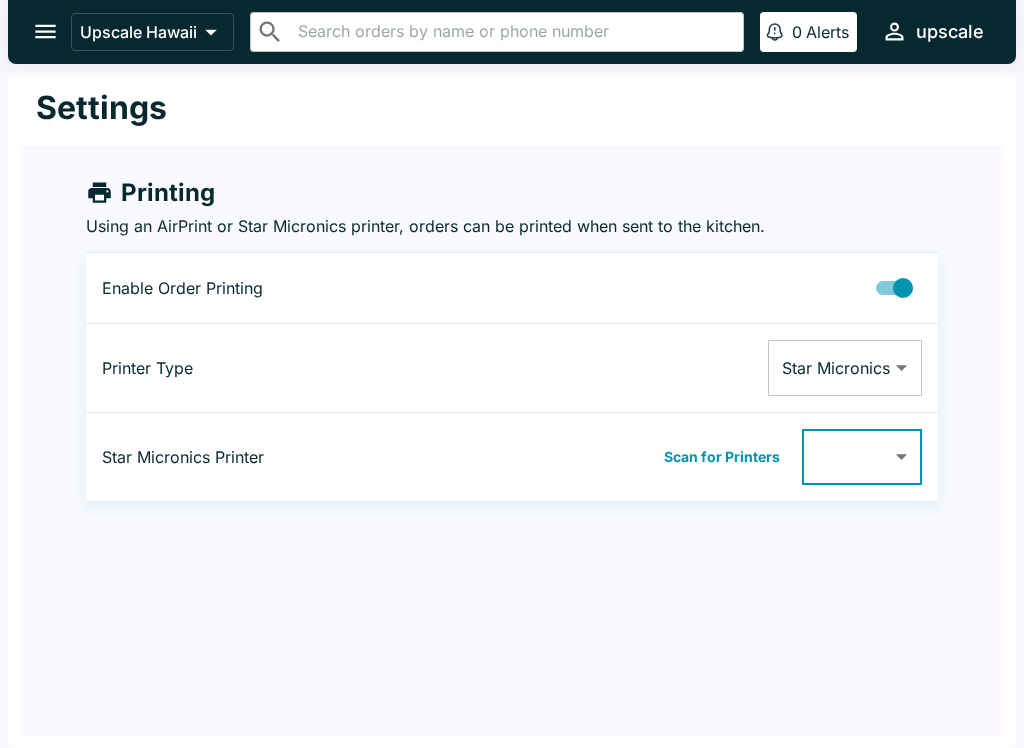 click on "Upscale Hawaii ​ ​ 0 Alerts upscale Settings Printing Using an AirPrint or Star Micronics printer, orders can be printed when sent to the kitchen. Enable Order Printing Printer Type Star Micronics Star Micronics ​ Star Micronics Printer Scan for Printers ​ ​ Beluga Kitchen | Upscale Hawaii Manage Orders Sales Summary Pause Board Settings View Menu Logout" at bounding box center [512, 374] 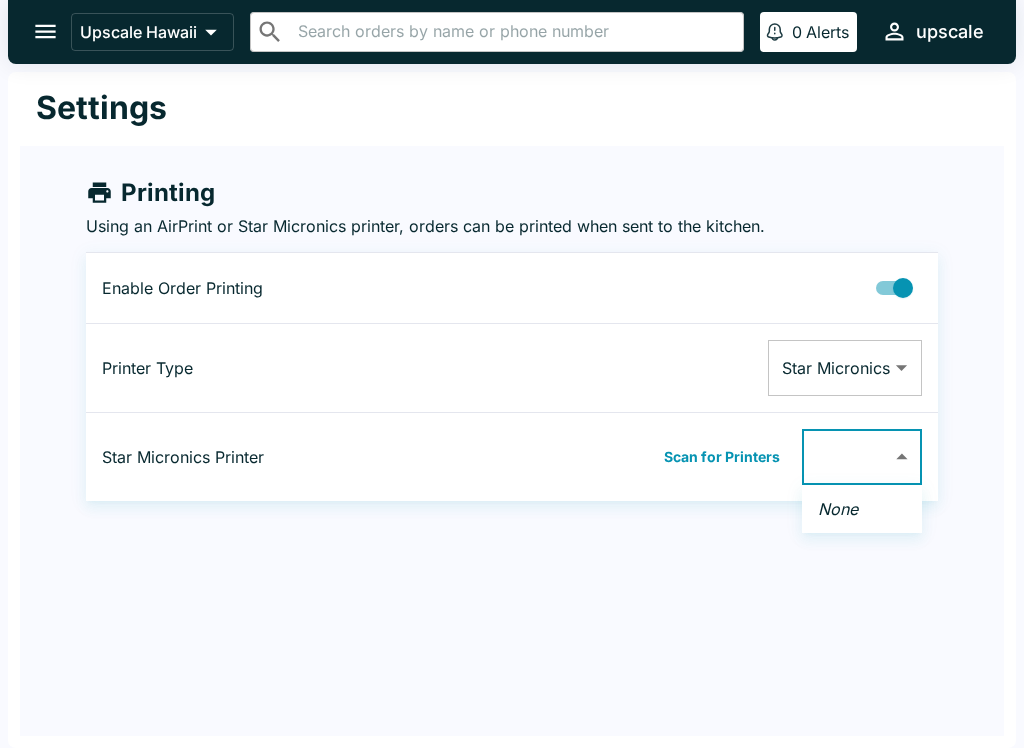 click on "None" at bounding box center (838, 509) 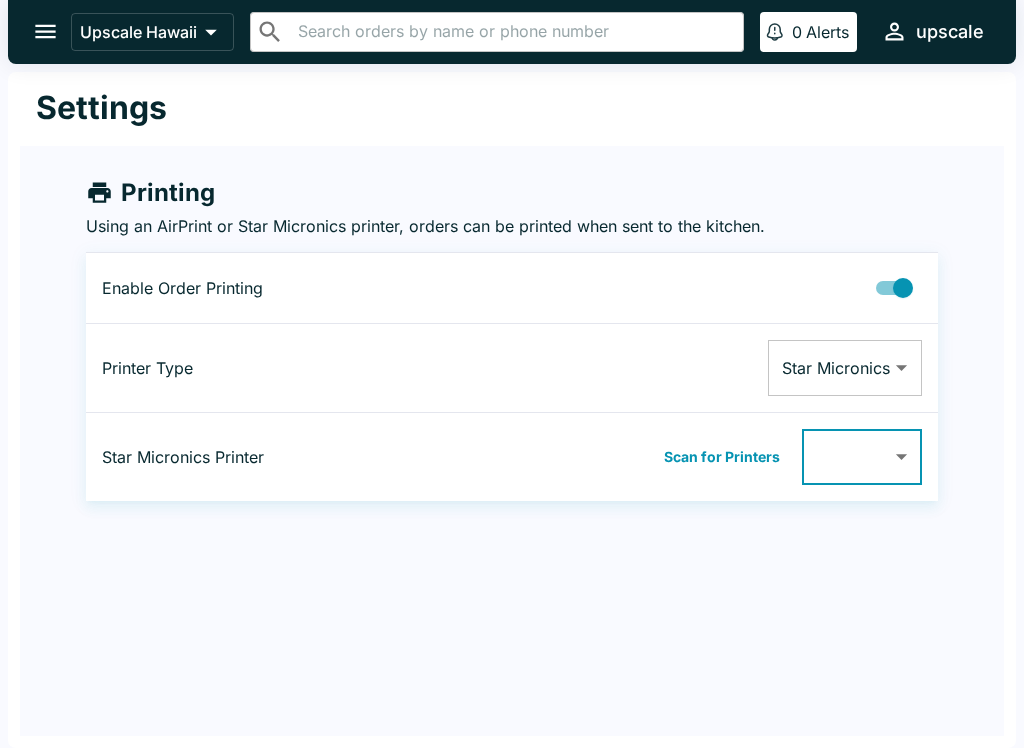 click at bounding box center [45, 31] 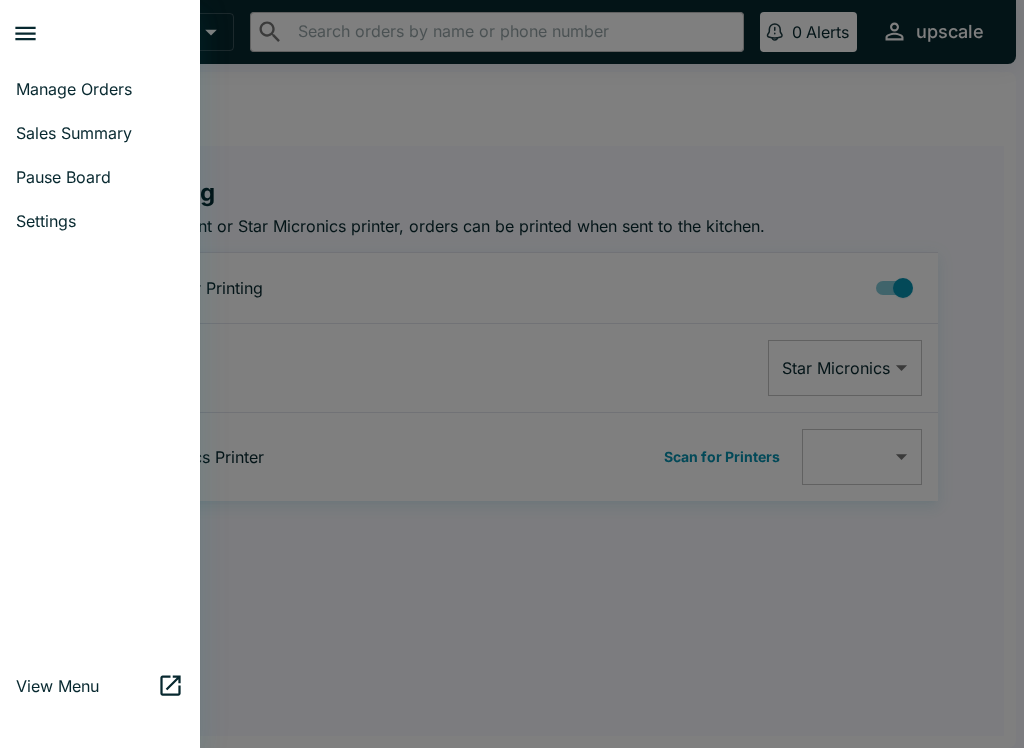 click on "Manage Orders" at bounding box center (100, 89) 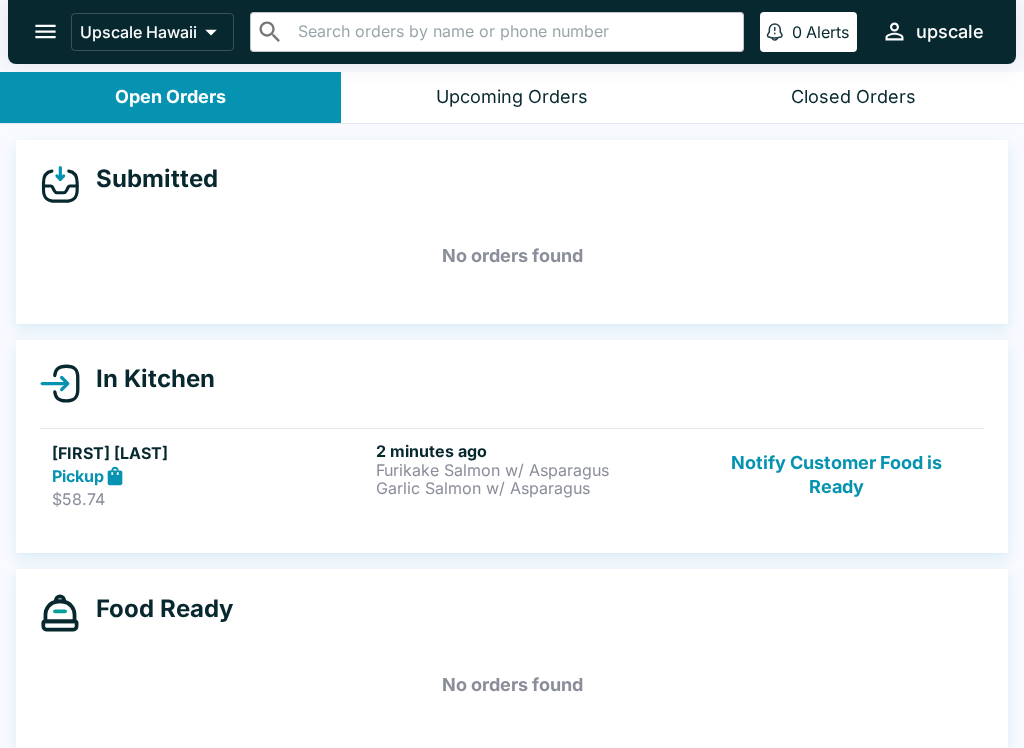 click on "Furikake Salmon w/ Asparagus" at bounding box center [534, 470] 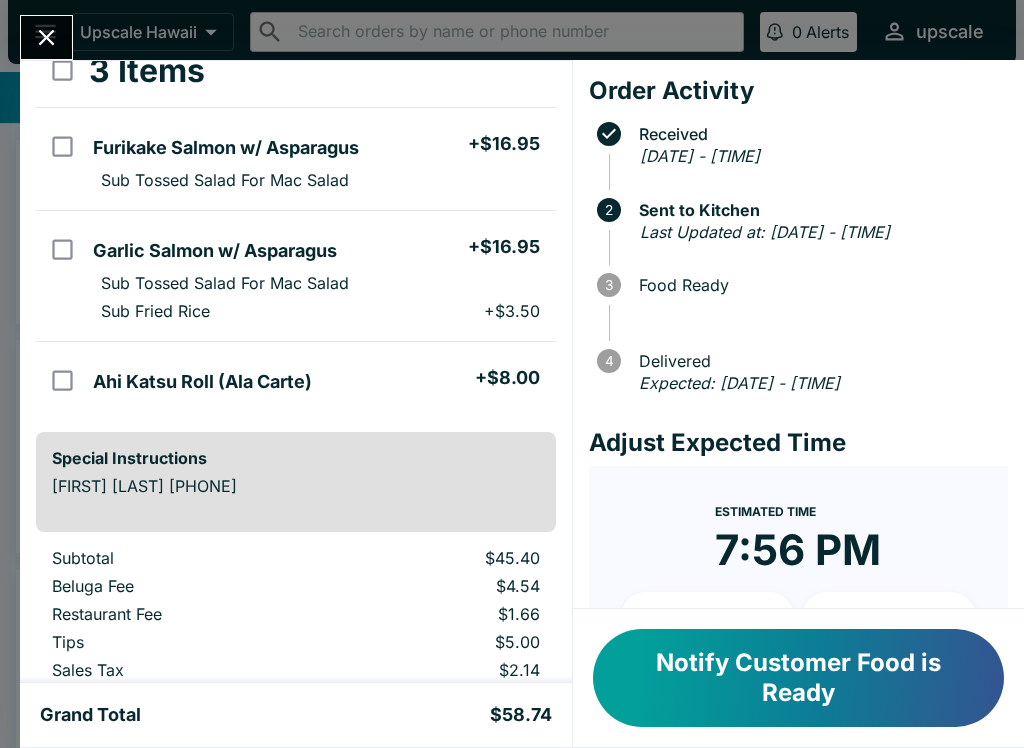 scroll, scrollTop: 128, scrollLeft: 0, axis: vertical 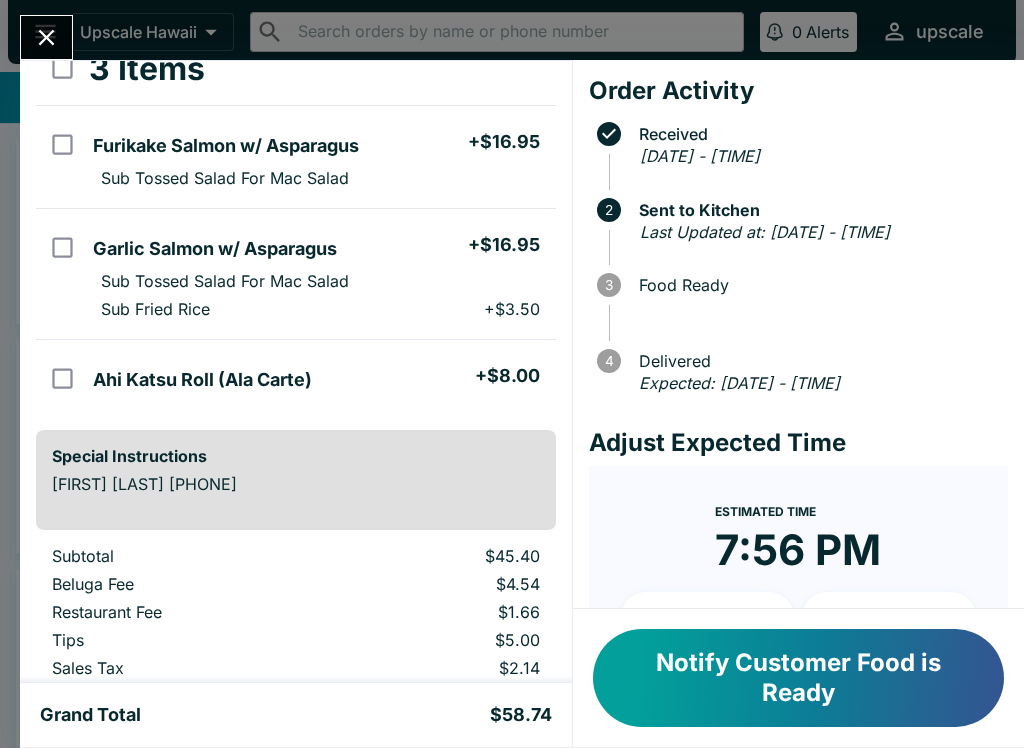 click 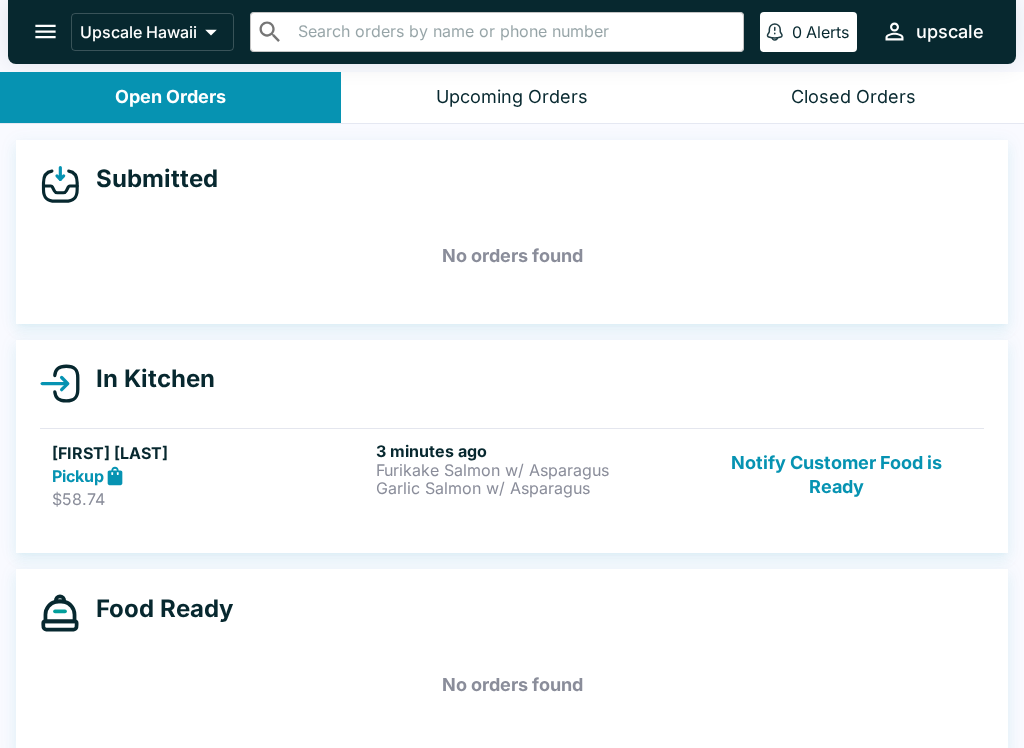click 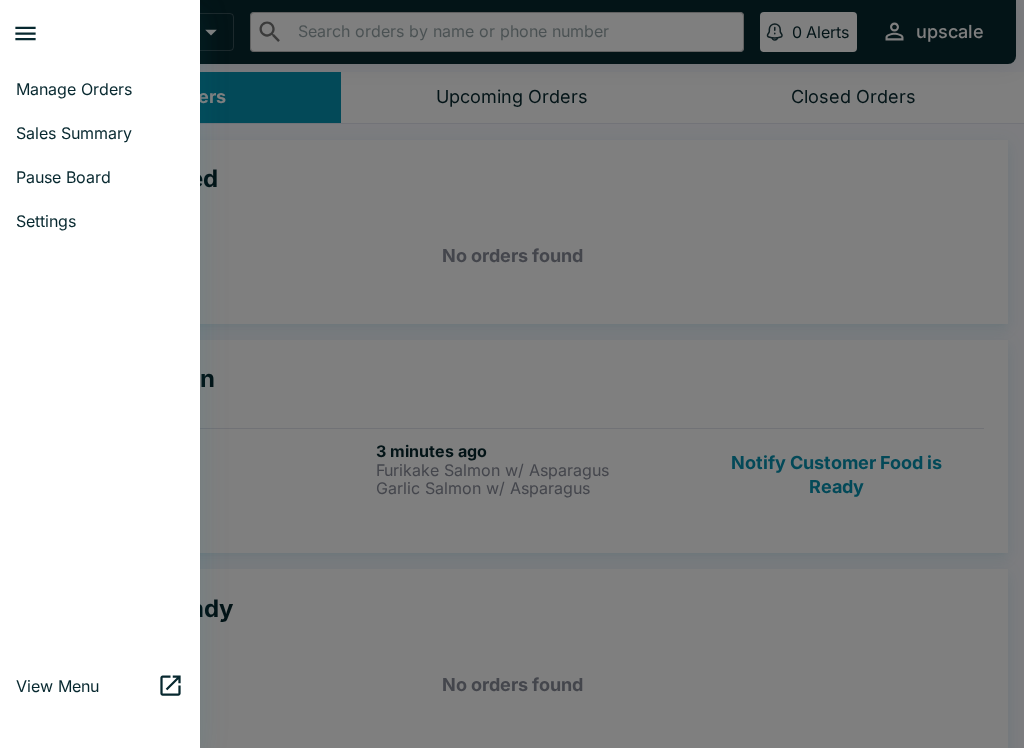 click on "Settings" at bounding box center (100, 221) 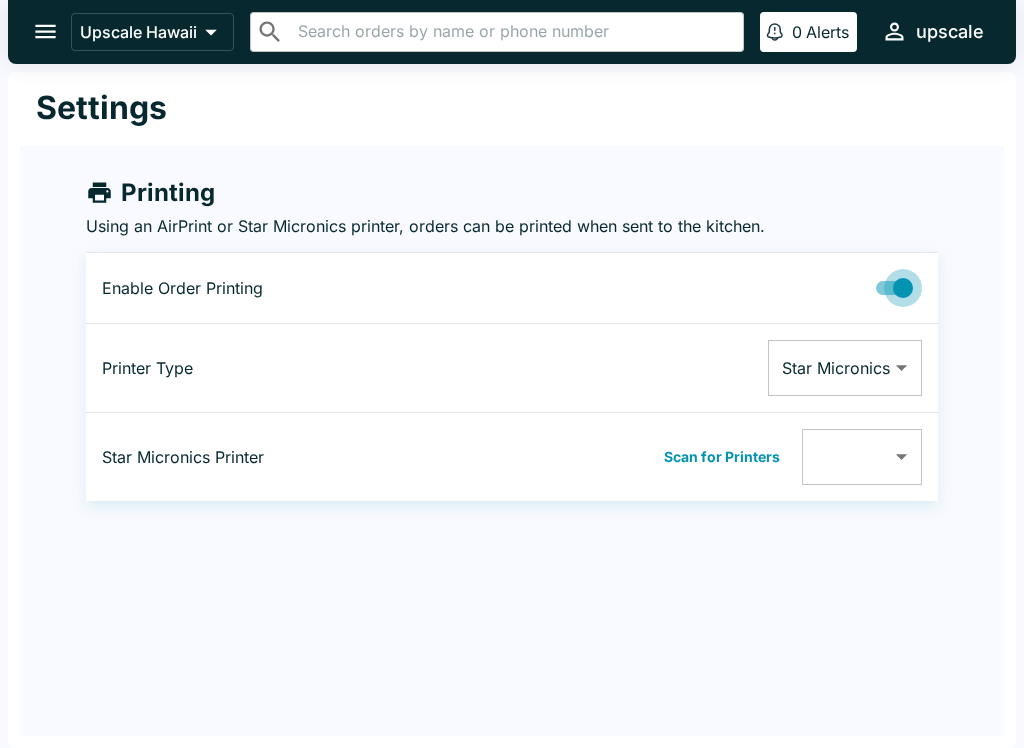 click at bounding box center (903, 288) 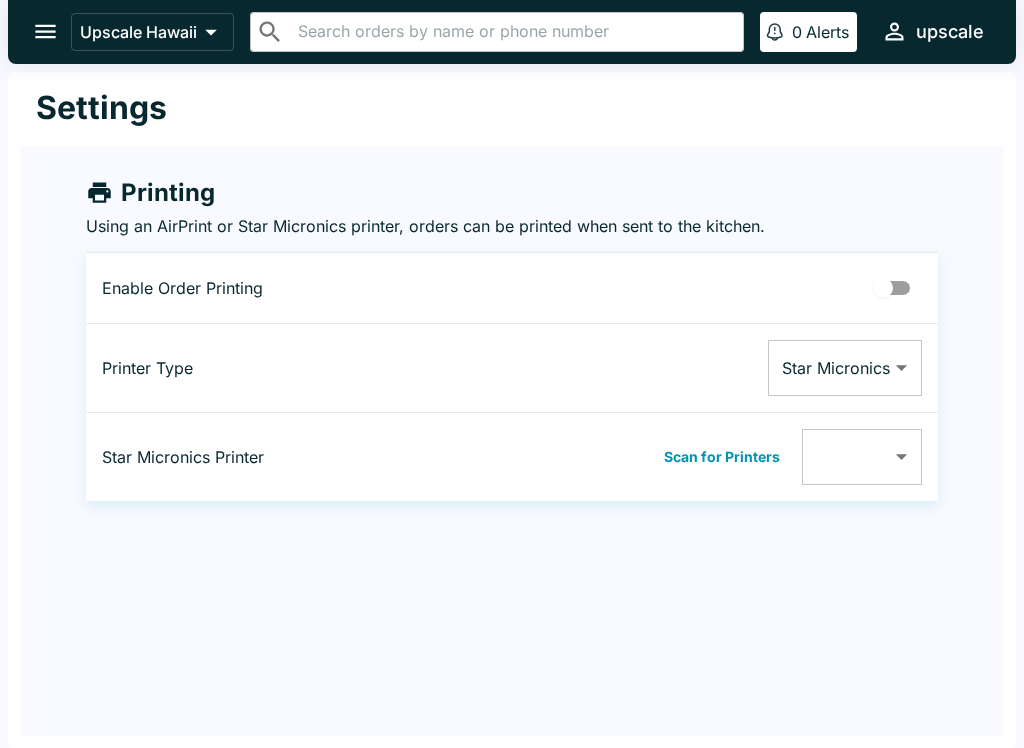 click on "Upscale Hawaii ​ ​ 0 Alerts upscale Settings Printing Using an AirPrint or Star Micronics printer, orders can be printed when sent to the kitchen. Enable Order Printing Printer Type Star Micronics Star Micronics ​ Star Micronics Printer Scan for Printers ​ ​ Beluga Kitchen | Upscale Hawaii Manage Orders Sales Summary Pause Board Settings View Menu Logout" at bounding box center [512, 374] 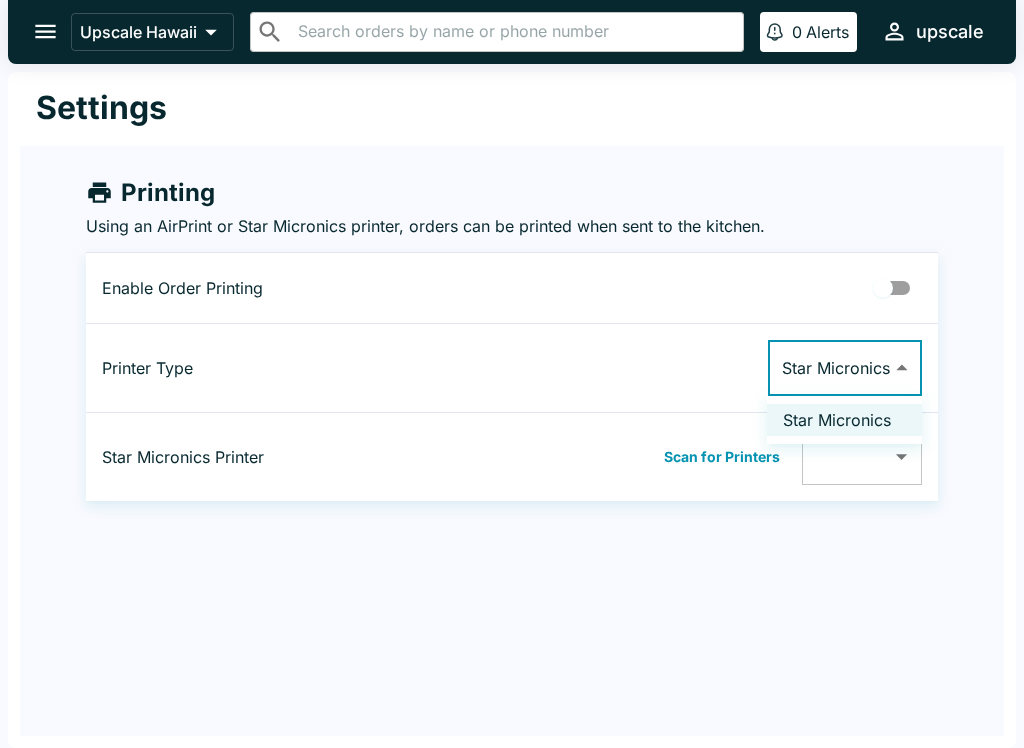 click at bounding box center (512, 374) 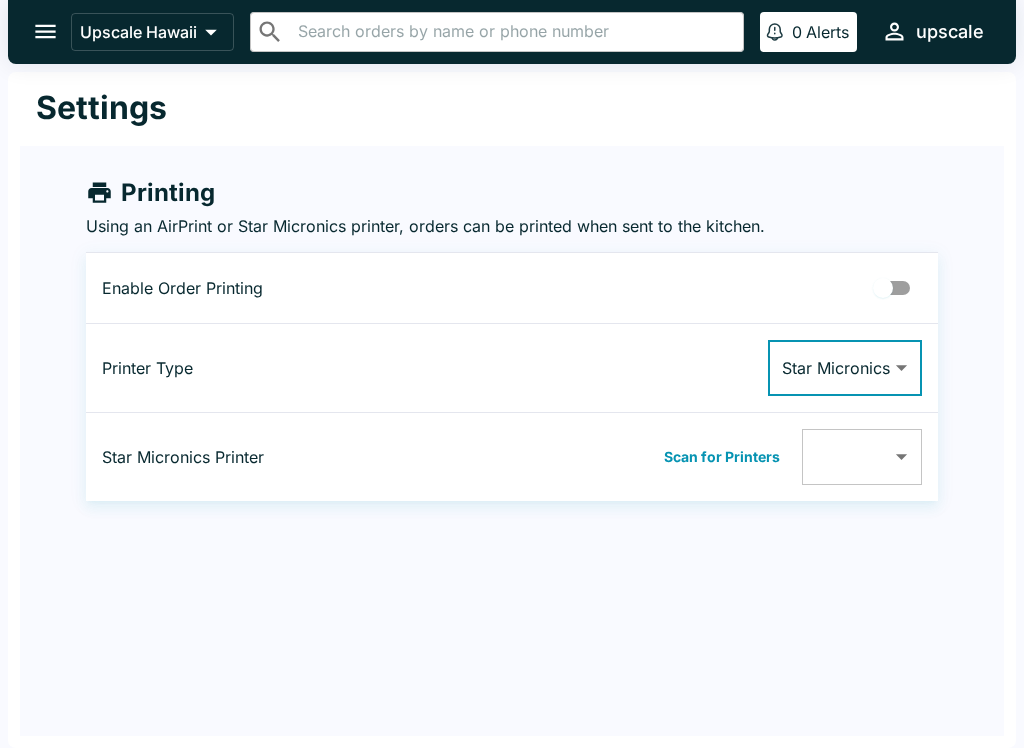 click on "Upscale Hawaii ​ ​ 0 Alerts upscale Settings Printing Using an AirPrint or Star Micronics printer, orders can be printed when sent to the kitchen. Enable Order Printing Printer Type Star Micronics Star Micronics ​ Star Micronics Printer Scan for Printers ​ ​ Beluga Kitchen | Upscale Hawaii Manage Orders Sales Summary Pause Board Settings View Menu Logout" at bounding box center [512, 374] 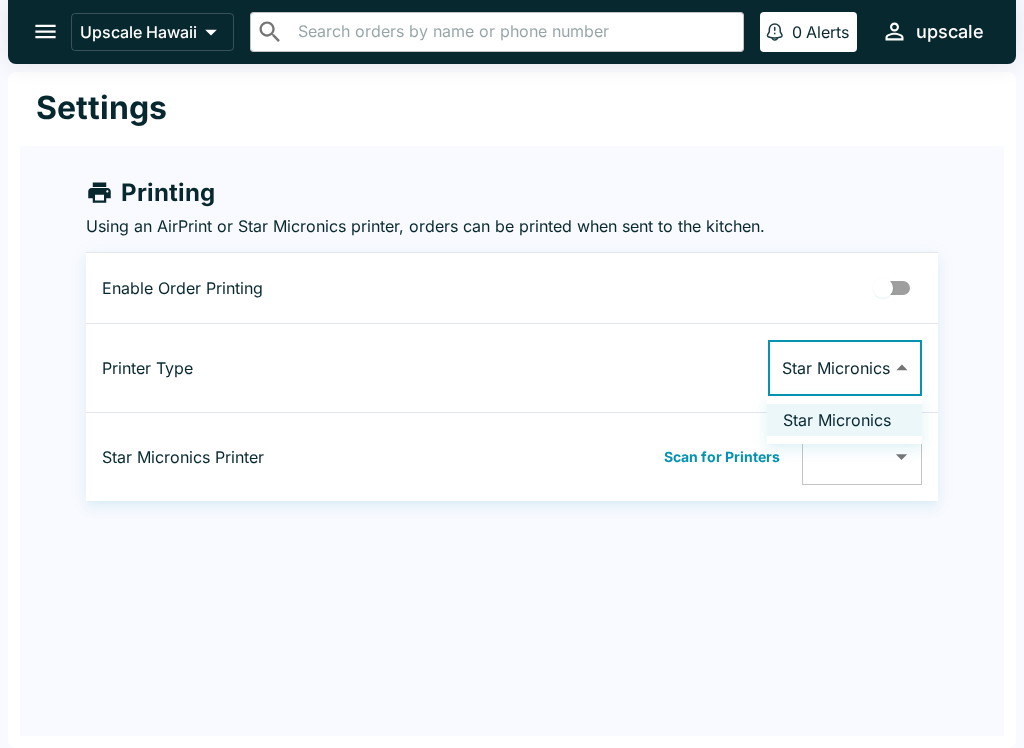 click at bounding box center (512, 374) 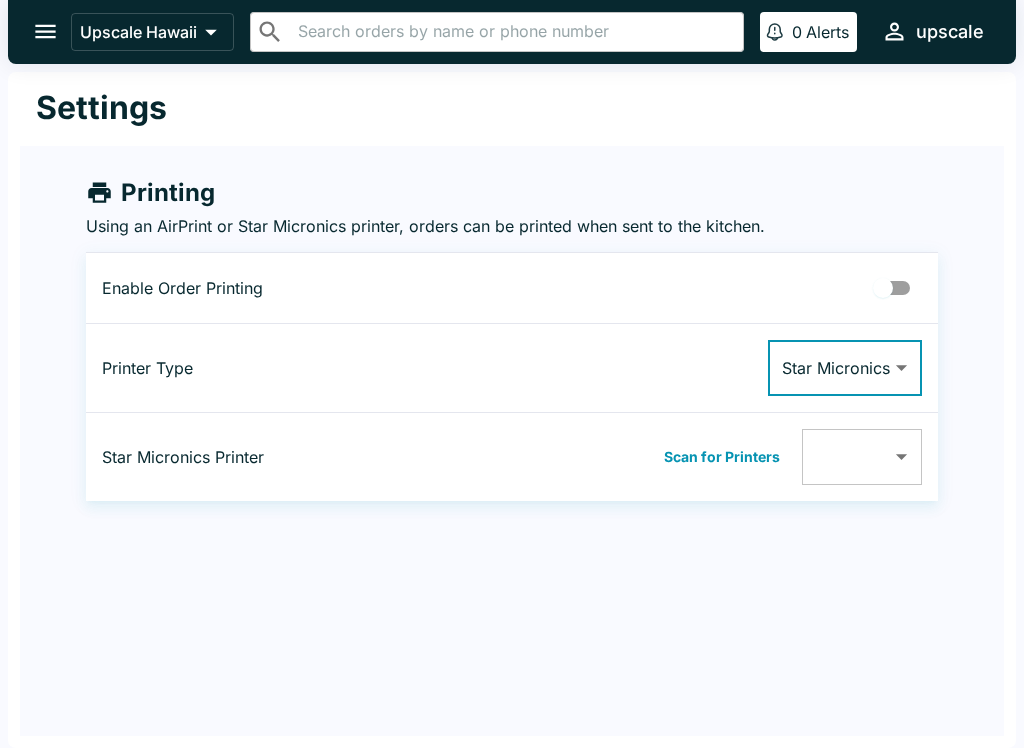 click on "Scan for Printers" at bounding box center (722, 457) 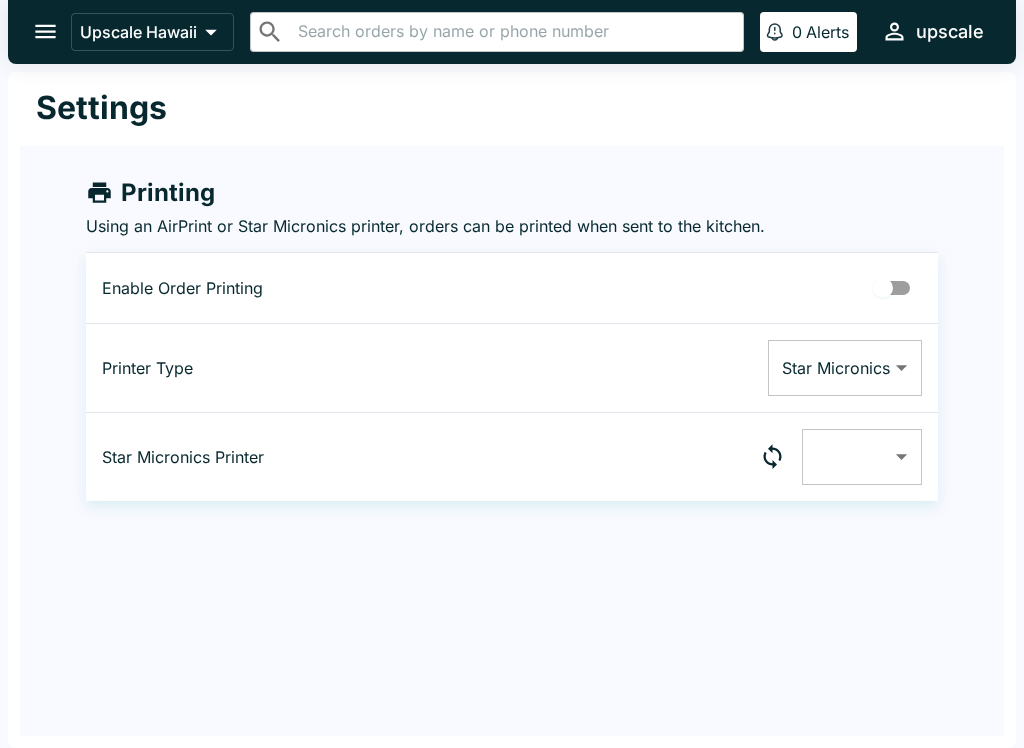 checkbox on "true" 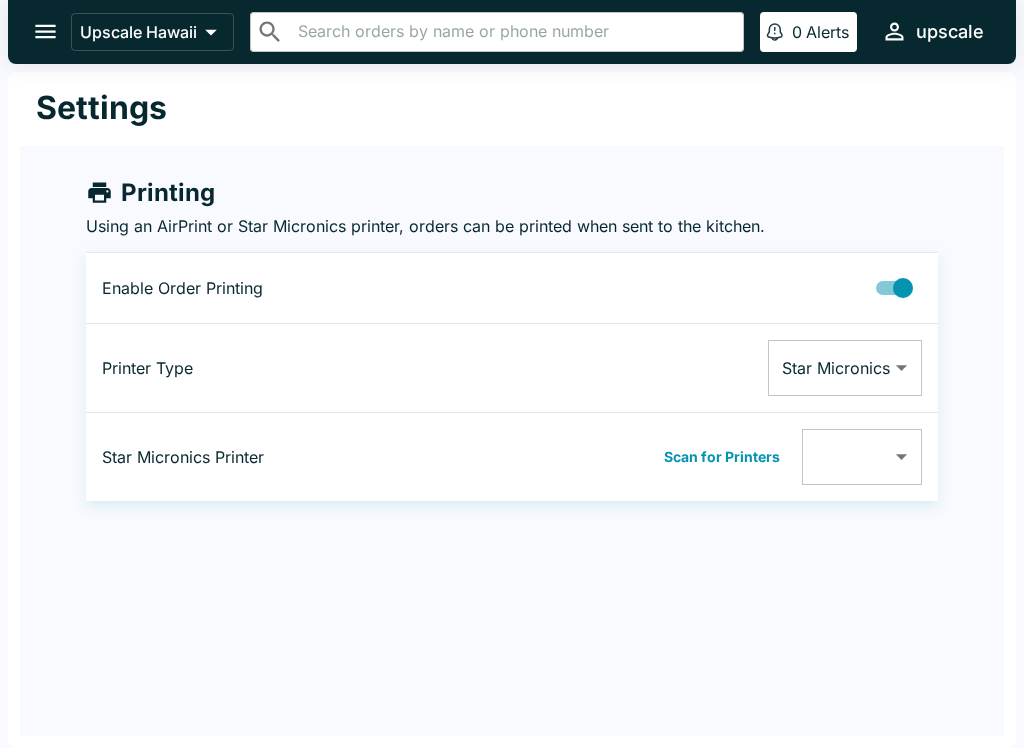 click on "Scan for Printers" at bounding box center [722, 457] 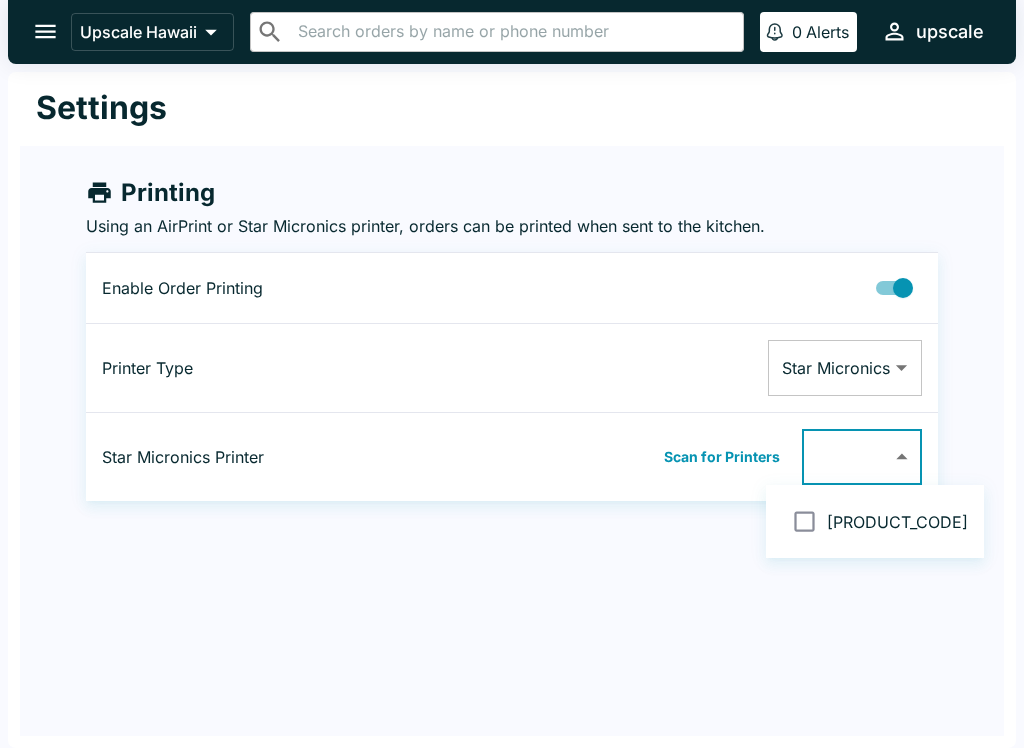 click on "[PRODUCT_CODE]" at bounding box center (875, 521) 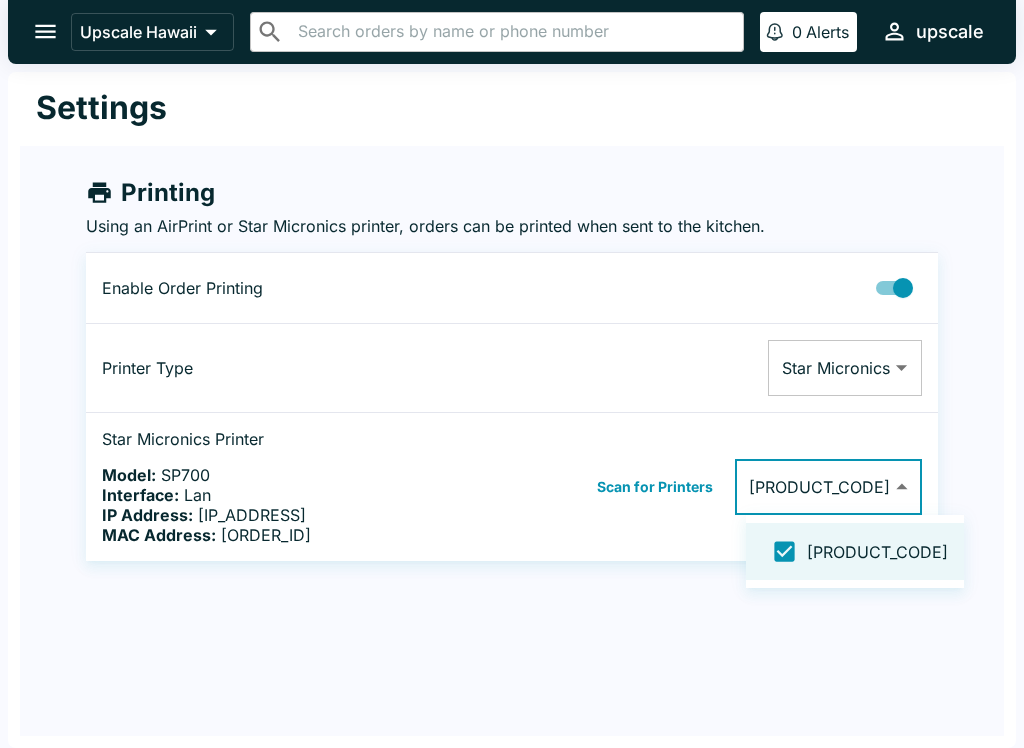 click at bounding box center [512, 374] 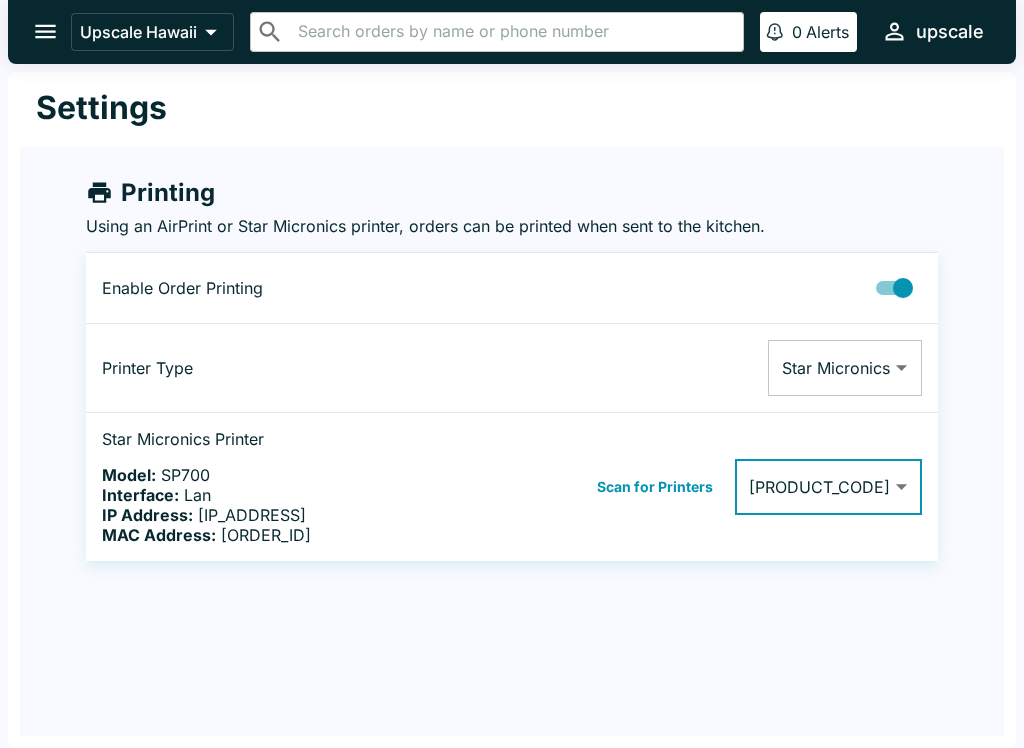 click on "Settings" at bounding box center (512, 109) 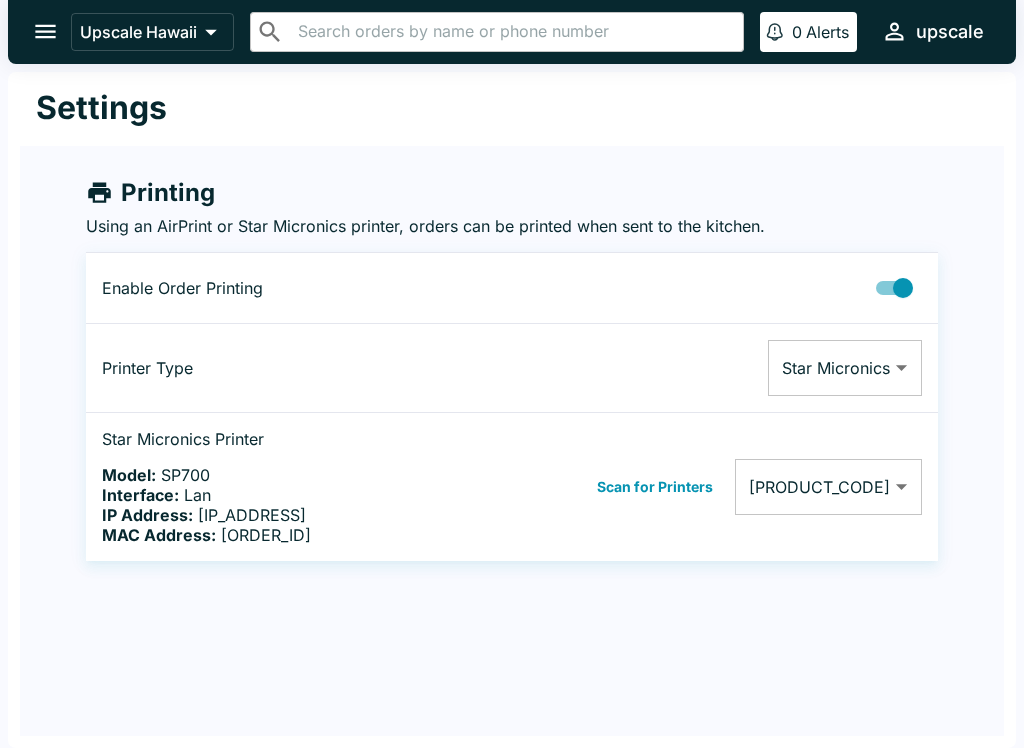 click 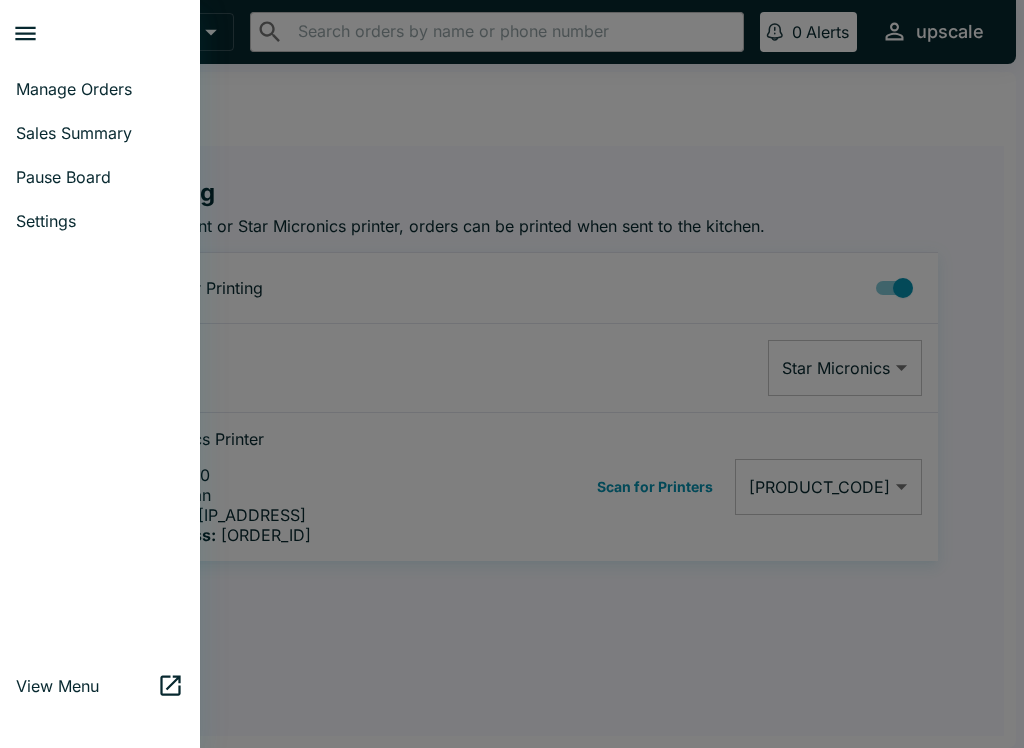 click on "Manage Orders" at bounding box center (100, 89) 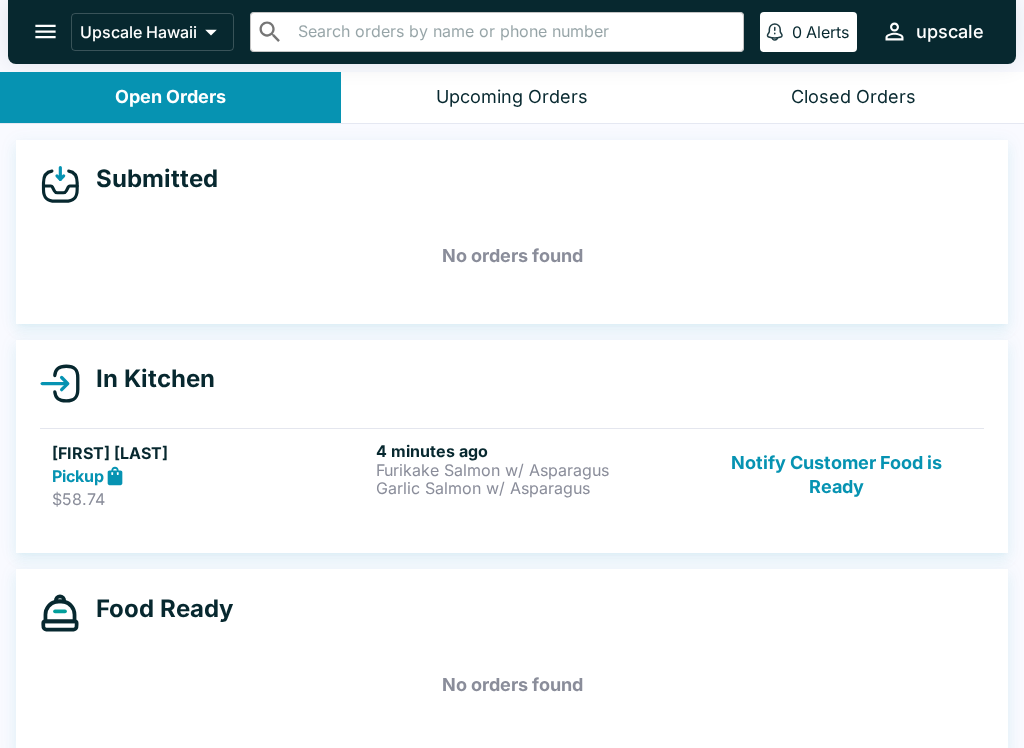 click on "[FIRST] [LAST]" at bounding box center (210, 453) 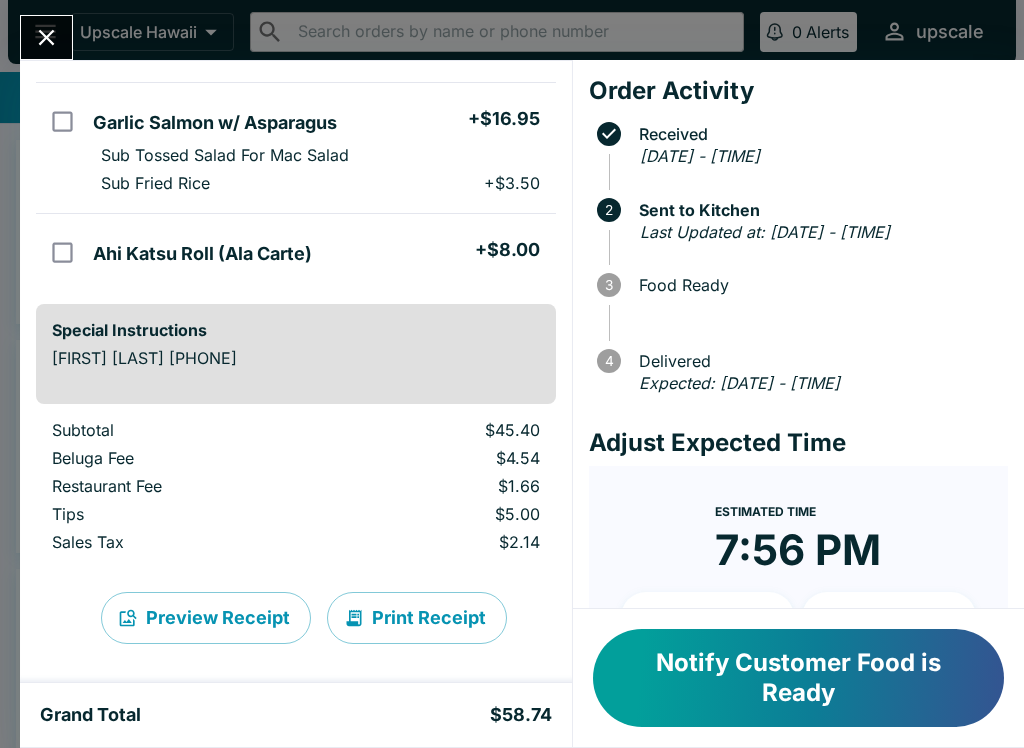 scroll, scrollTop: 260, scrollLeft: 0, axis: vertical 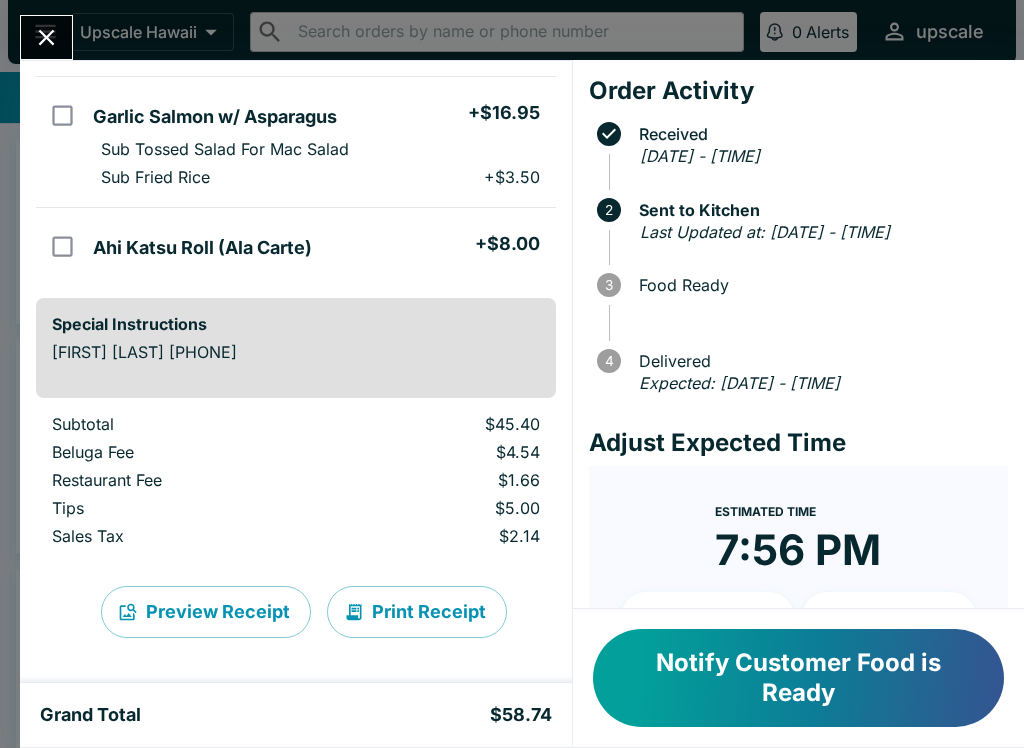 click on "Print Receipt" at bounding box center [417, 612] 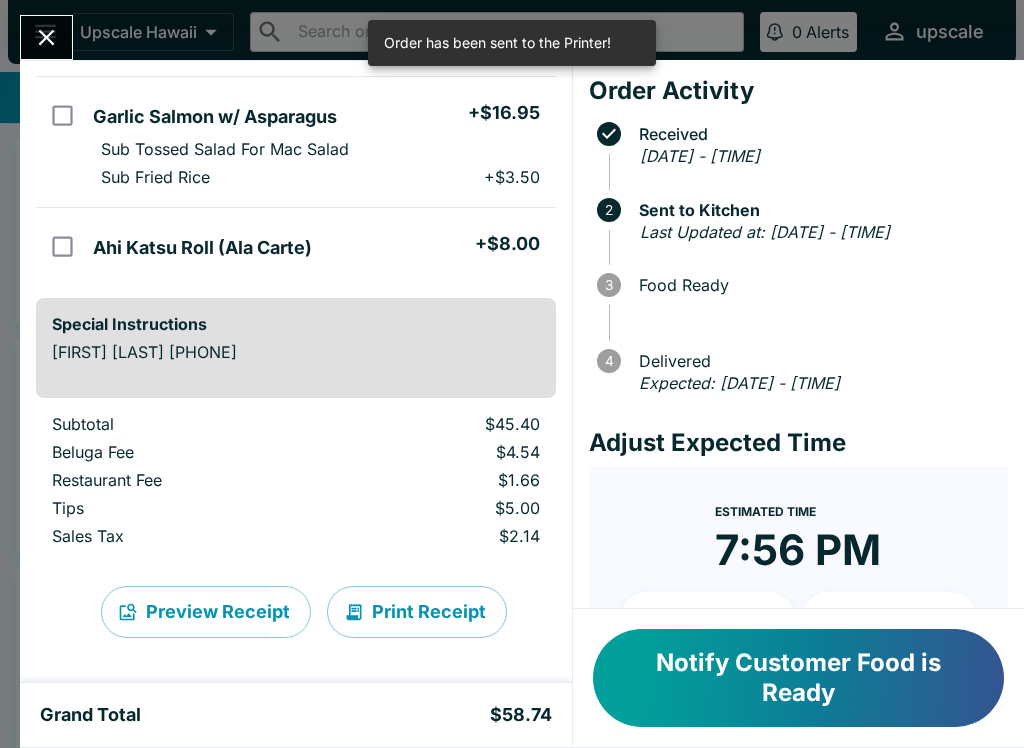 click on "Print Receipt" at bounding box center (417, 612) 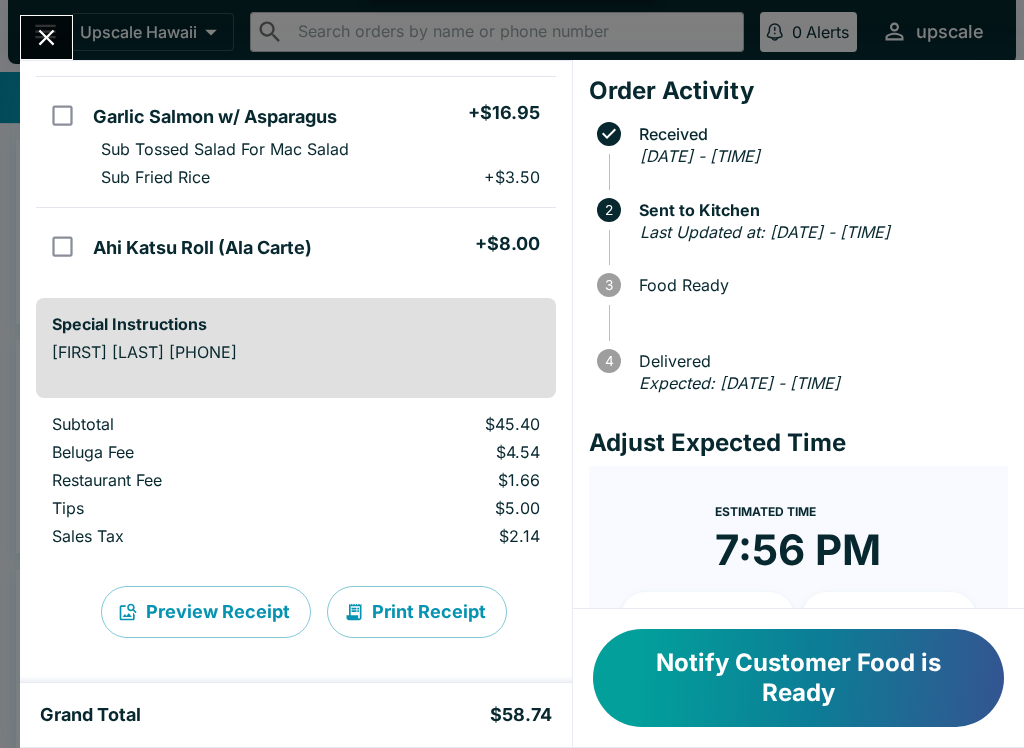 click 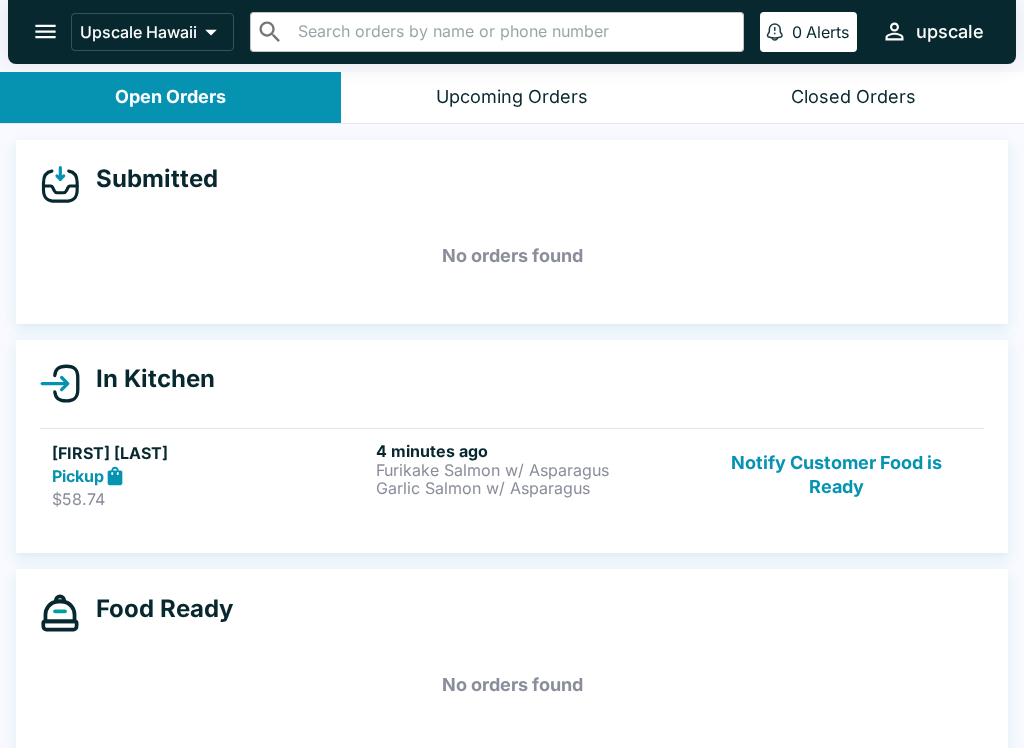 click on "Notify Customer Food is Ready" at bounding box center (836, 475) 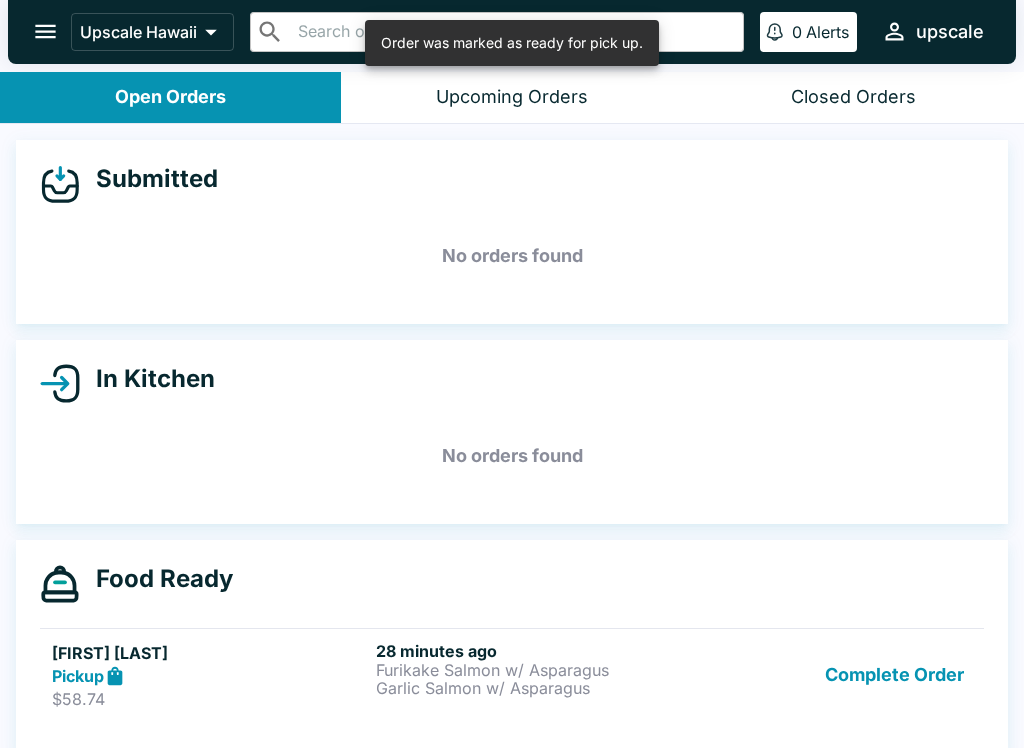 click on "Complete Order" at bounding box center [894, 675] 